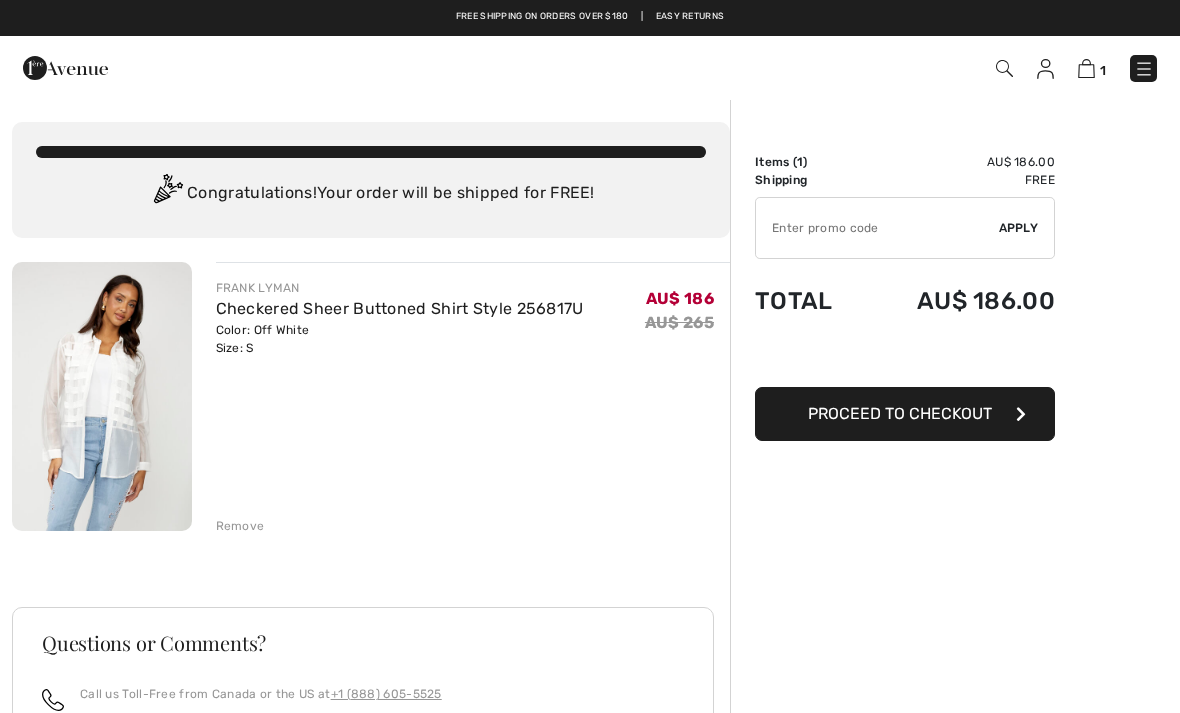 scroll, scrollTop: 0, scrollLeft: 0, axis: both 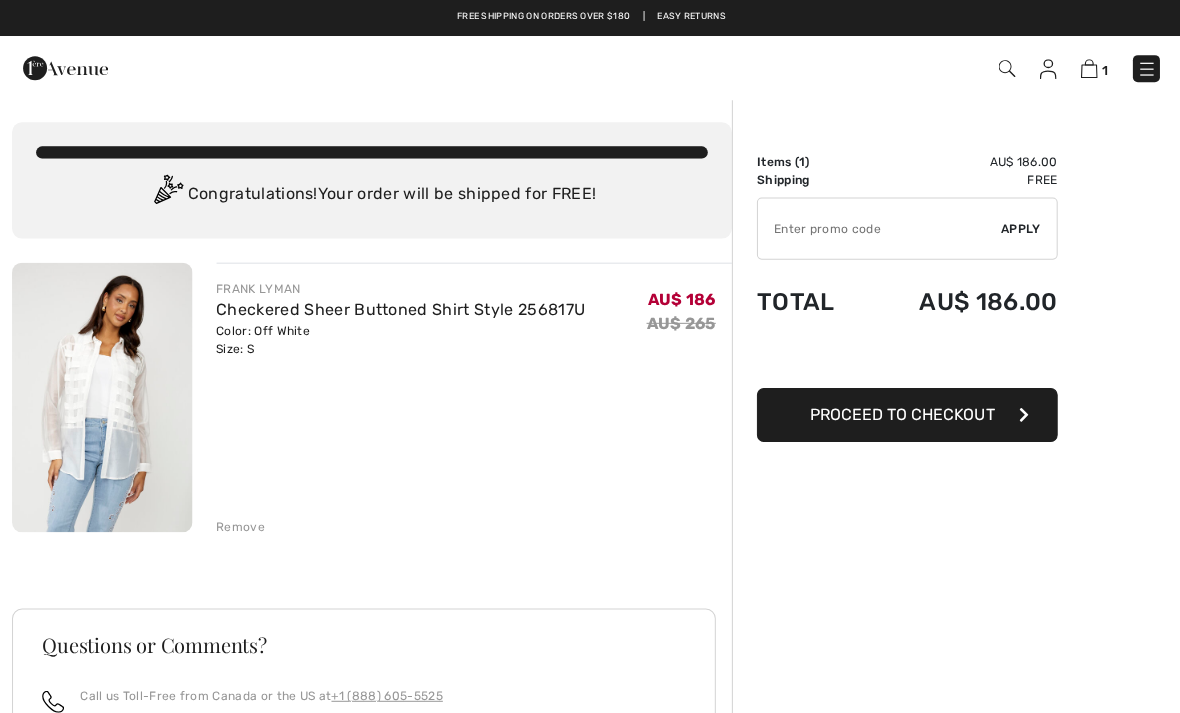 click on "Proceed to Checkout" at bounding box center (905, 414) 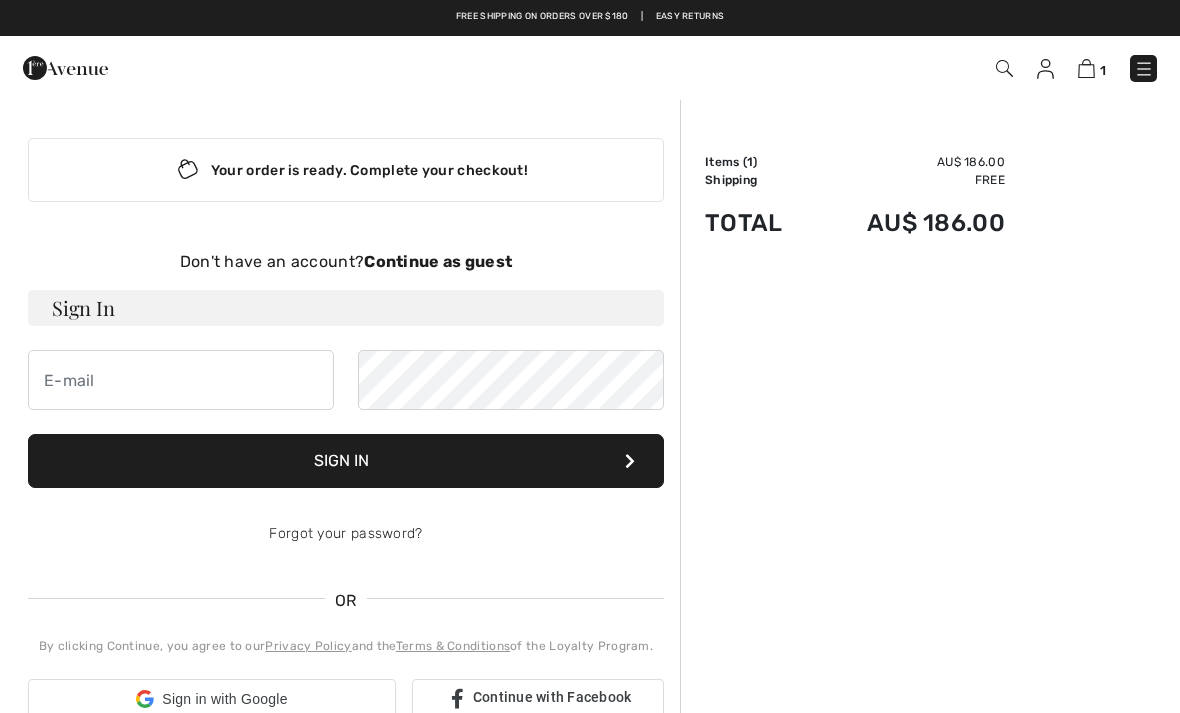 scroll, scrollTop: 0, scrollLeft: 0, axis: both 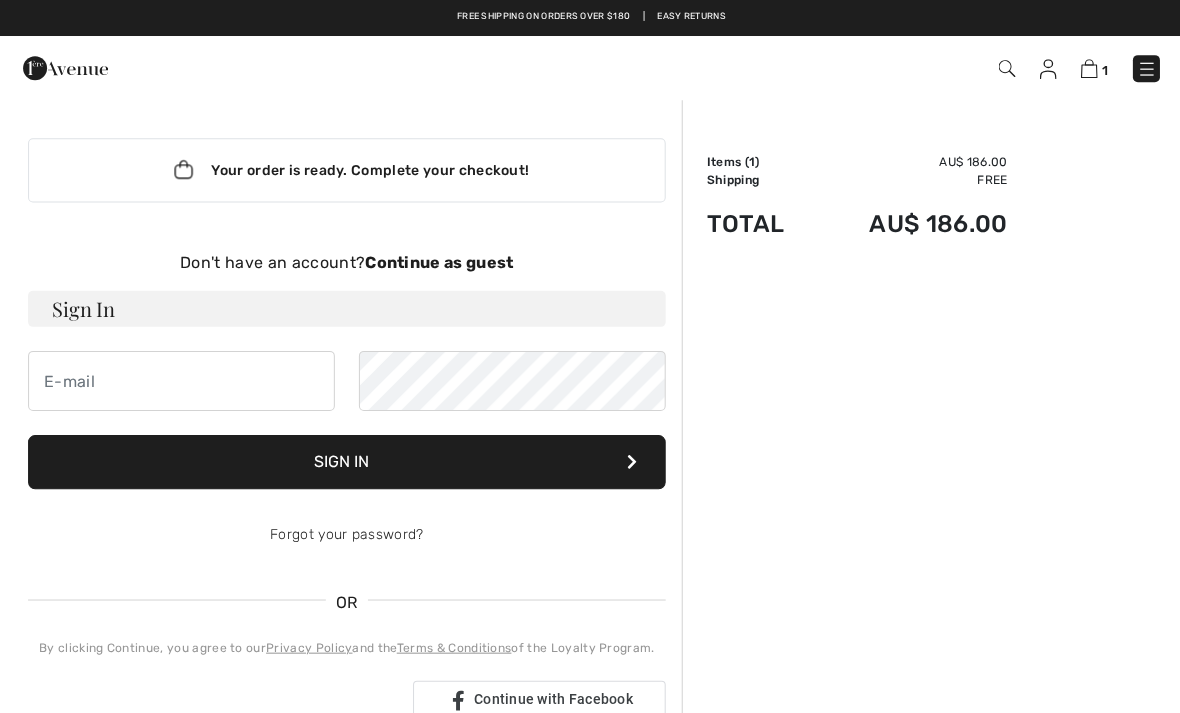 click on "Don't have an account?  Continue as guest" at bounding box center (346, 262) 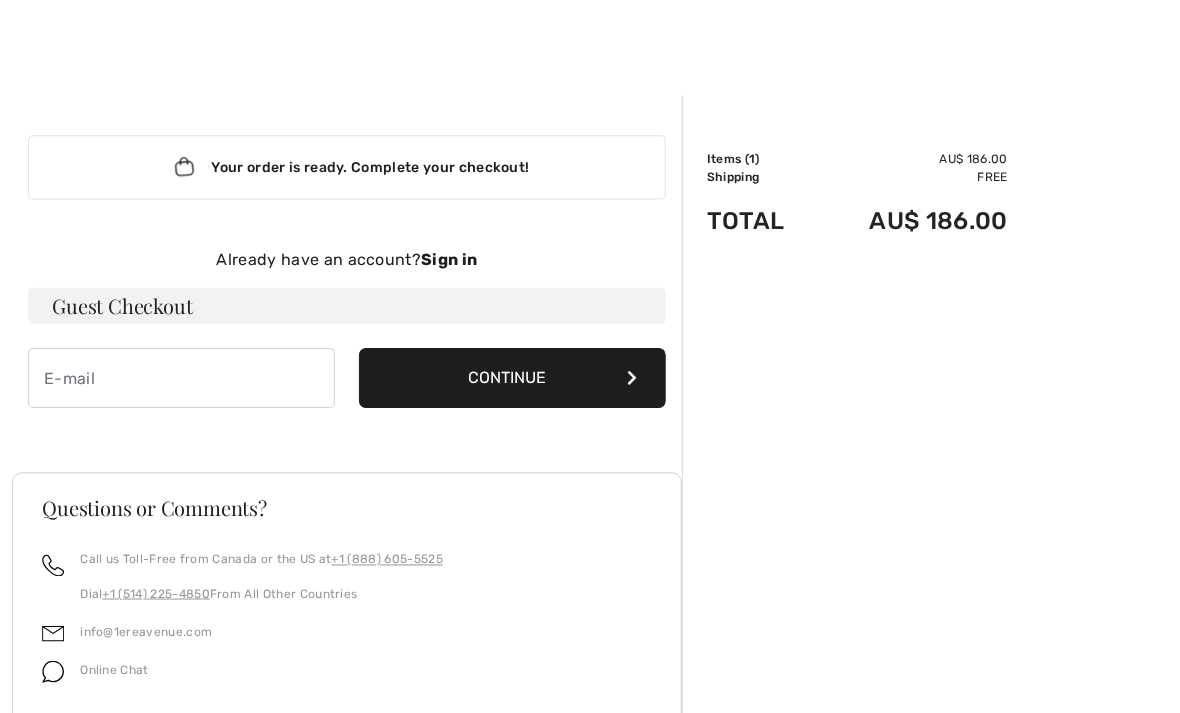 scroll, scrollTop: 7, scrollLeft: 0, axis: vertical 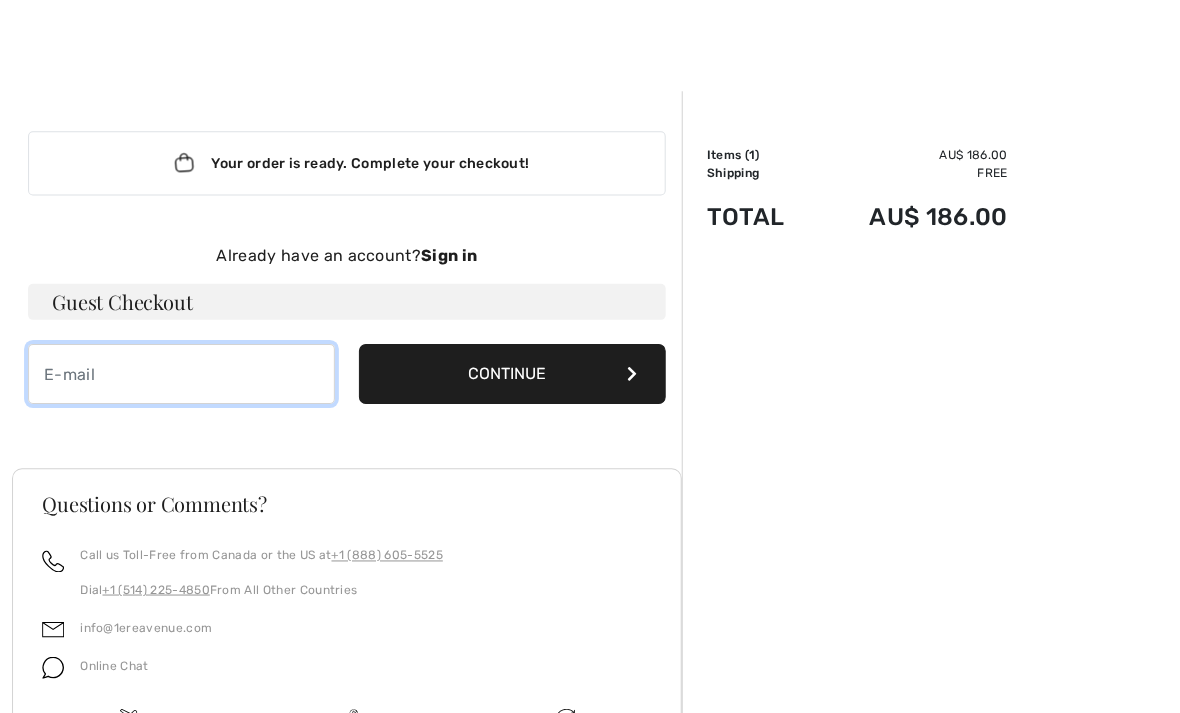 click at bounding box center [181, 373] 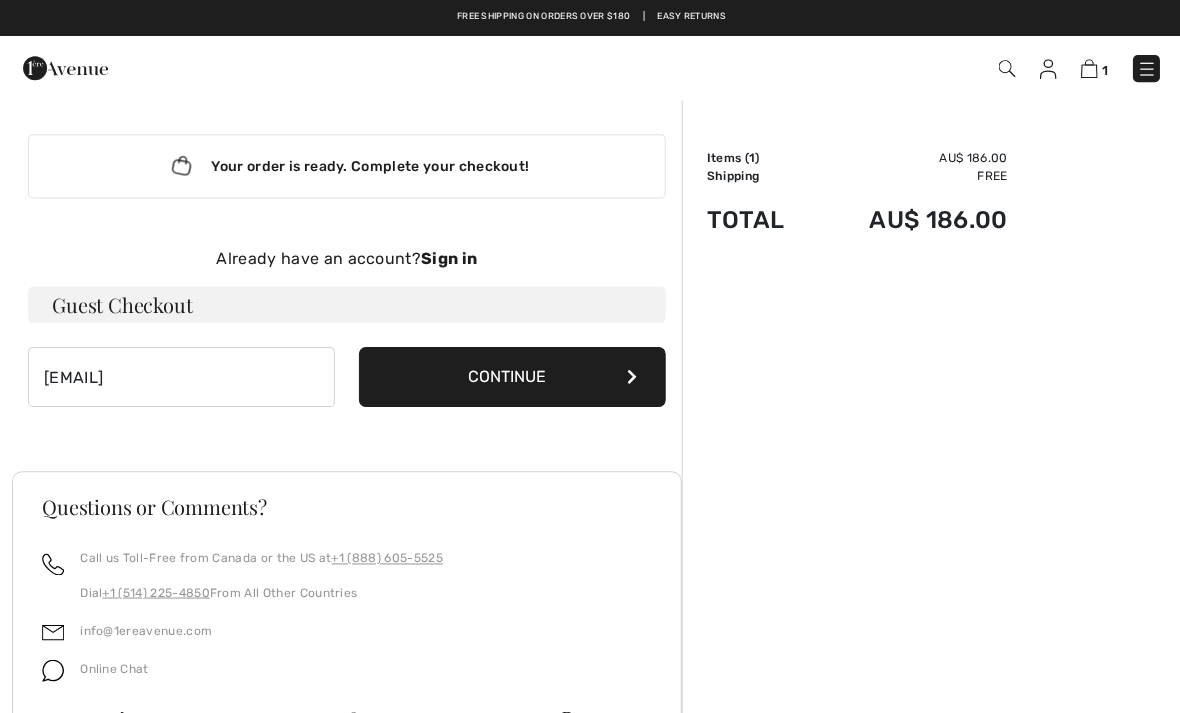 scroll, scrollTop: 0, scrollLeft: 0, axis: both 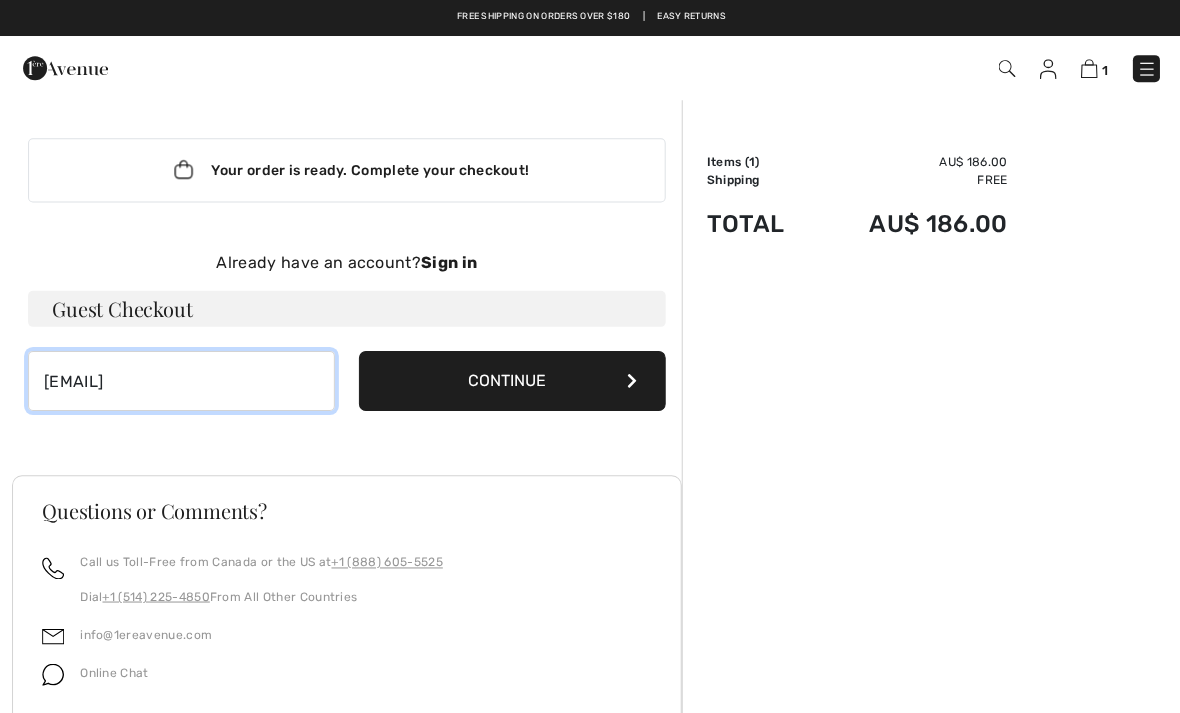 type on "vpodbury@hotmail.com" 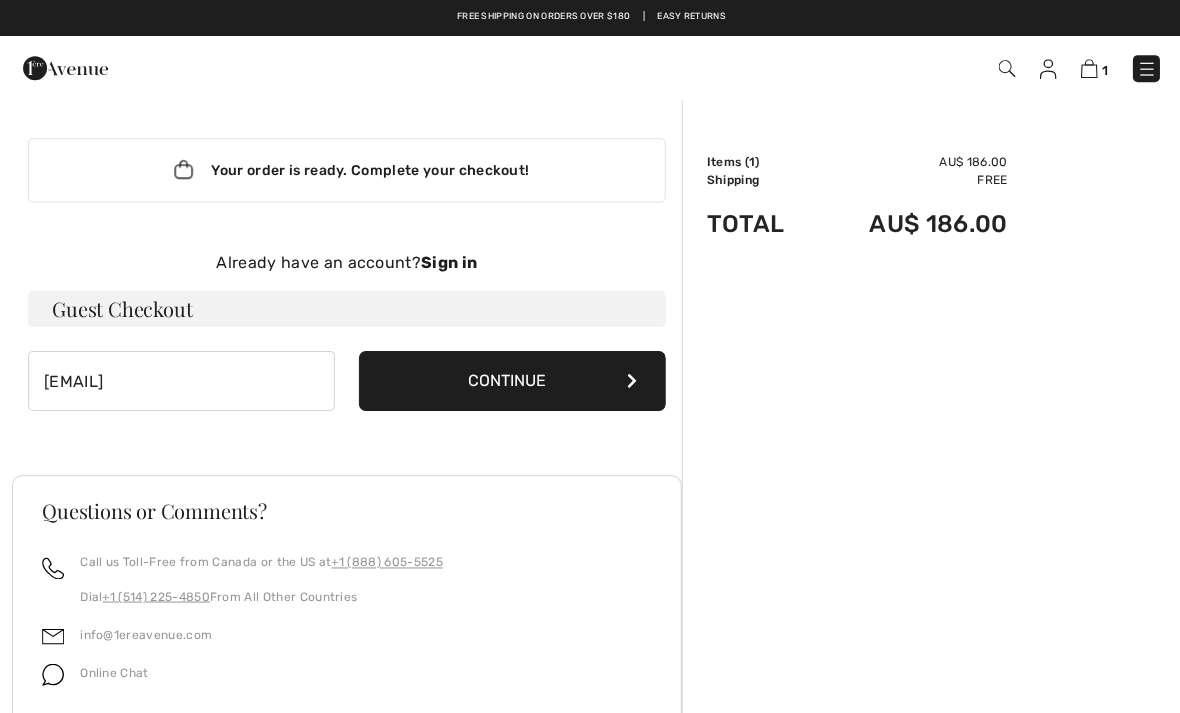 click on "Continue" at bounding box center [511, 380] 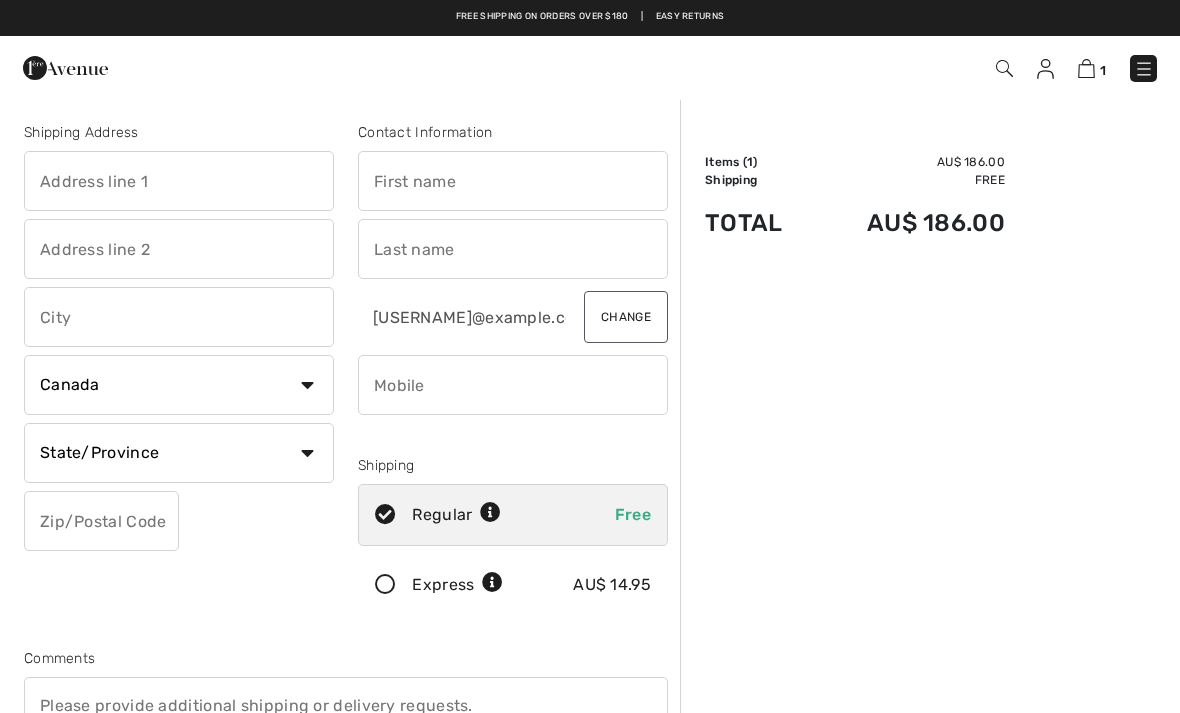 scroll, scrollTop: 0, scrollLeft: 0, axis: both 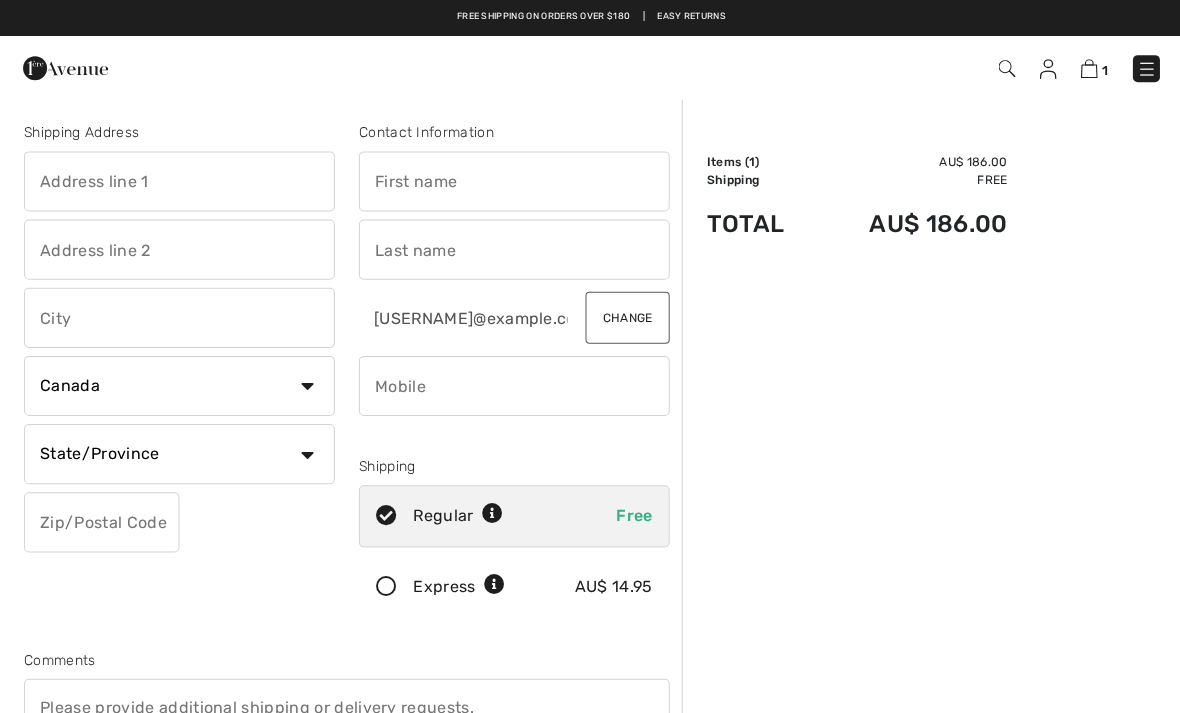 click at bounding box center (179, 181) 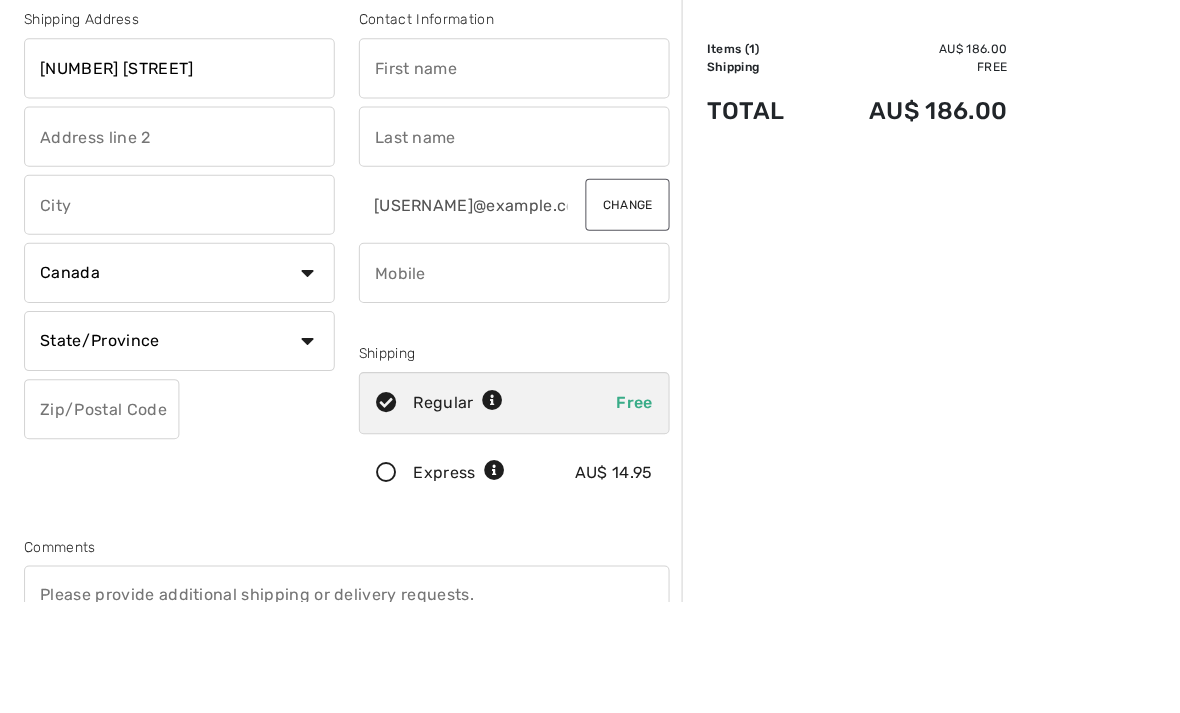 click at bounding box center (179, 317) 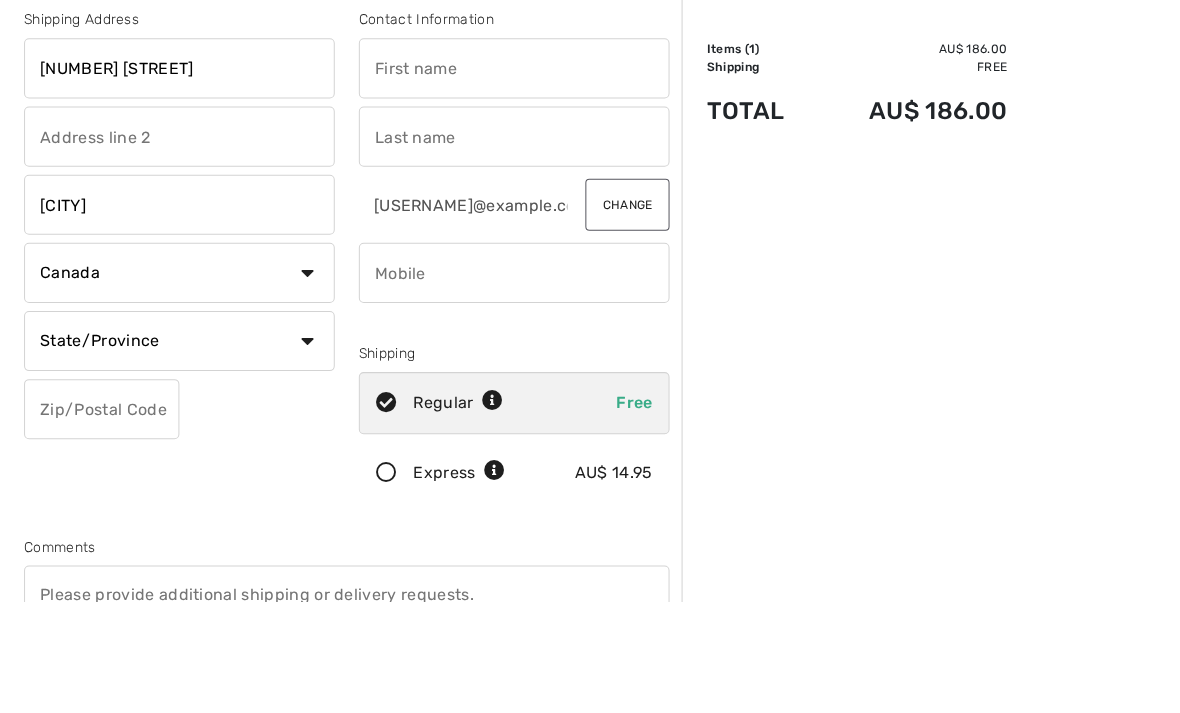 click on "Country
Canada
United States
Afghanistan
Aland Islands
Albania
Algeria
American Samoa
Andorra
Angola
Anguilla
Antarctica
Antigua and Barbuda
Argentina
Armenia
Aruba
Australia
Austria
Azerbaijan
Bahamas
Bahrain
Bangladesh
Barbados
Belarus
Belgium
Belize
Benin
Bermuda
Bhutan
Bolivia
Bonaire
Bosnia and Herzegovina
Botswana
Bouvet Island
Brazil
British Indian Ocean Territory
Brunei Darussalam
Bulgaria
Burkina Faso
Burundi
Cambodia
Cameroon
Cape Verde
Cayman Islands
Central African Republic
Chad
Chile China" at bounding box center [179, 385] 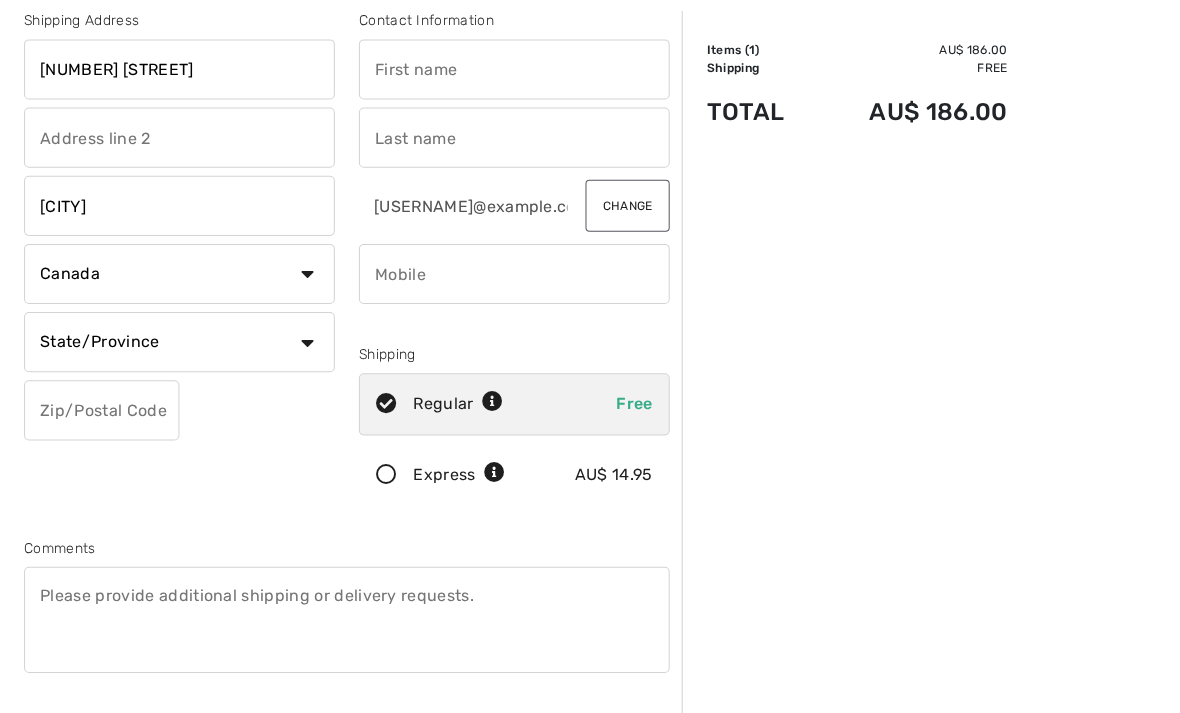 select on "AU" 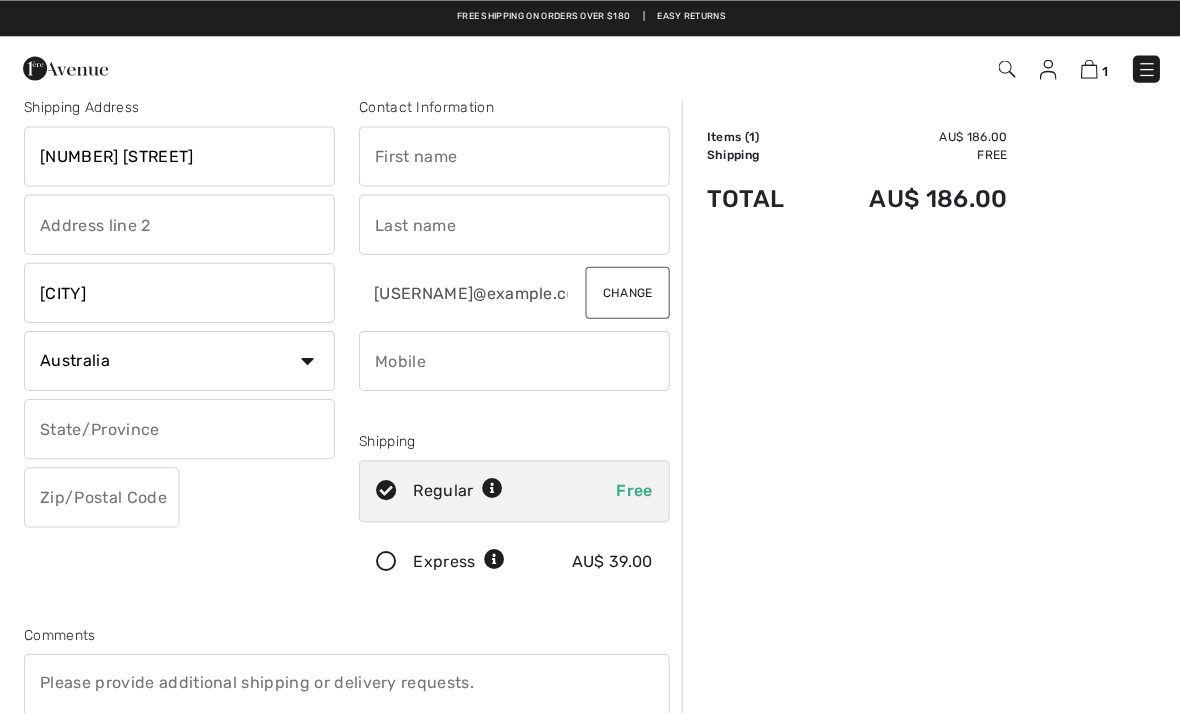 scroll, scrollTop: 0, scrollLeft: 0, axis: both 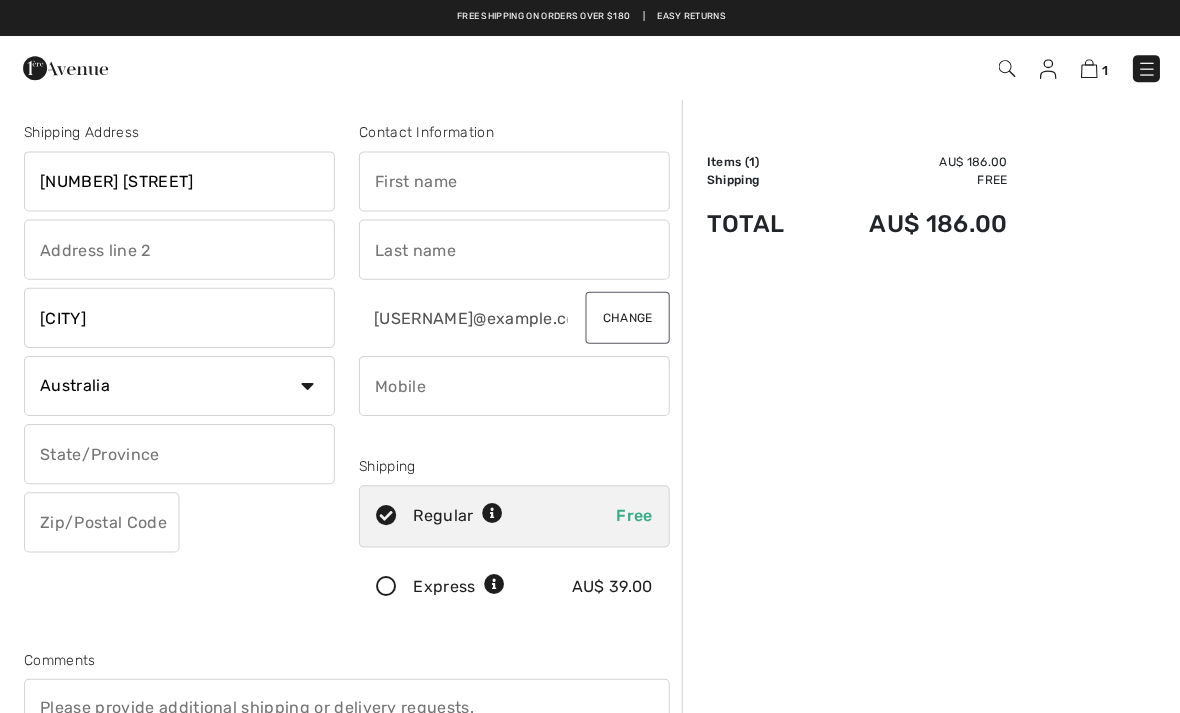click at bounding box center [179, 249] 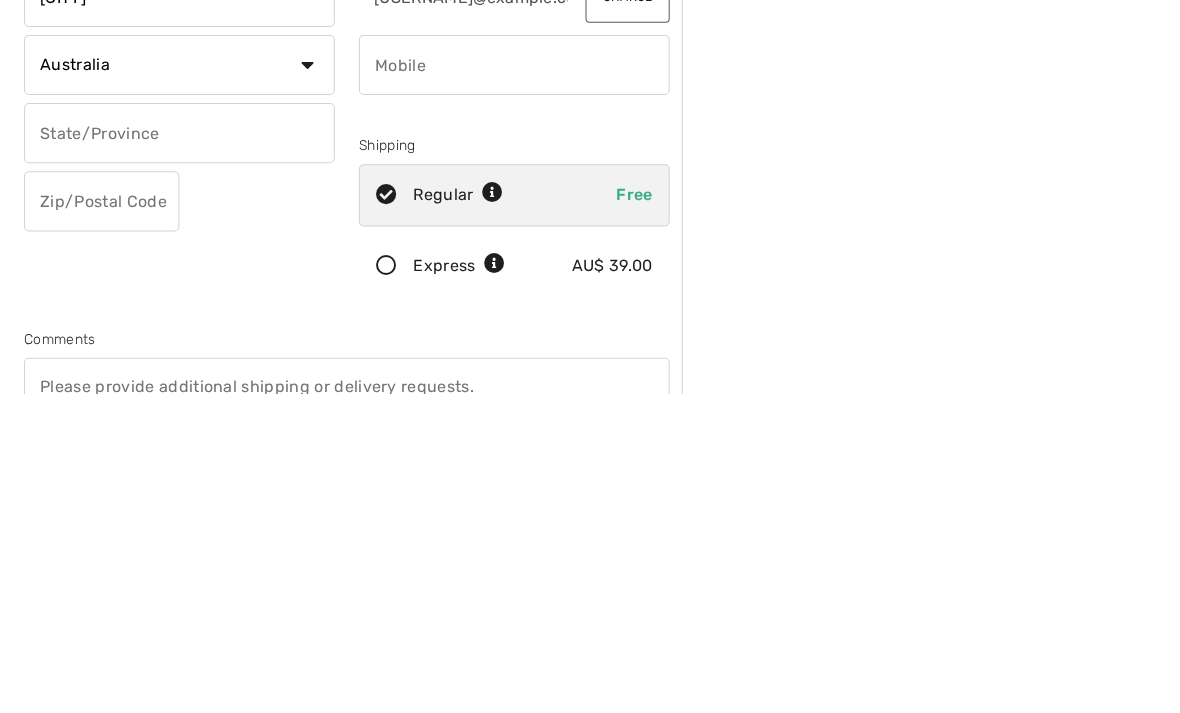 type on "Beaumaris" 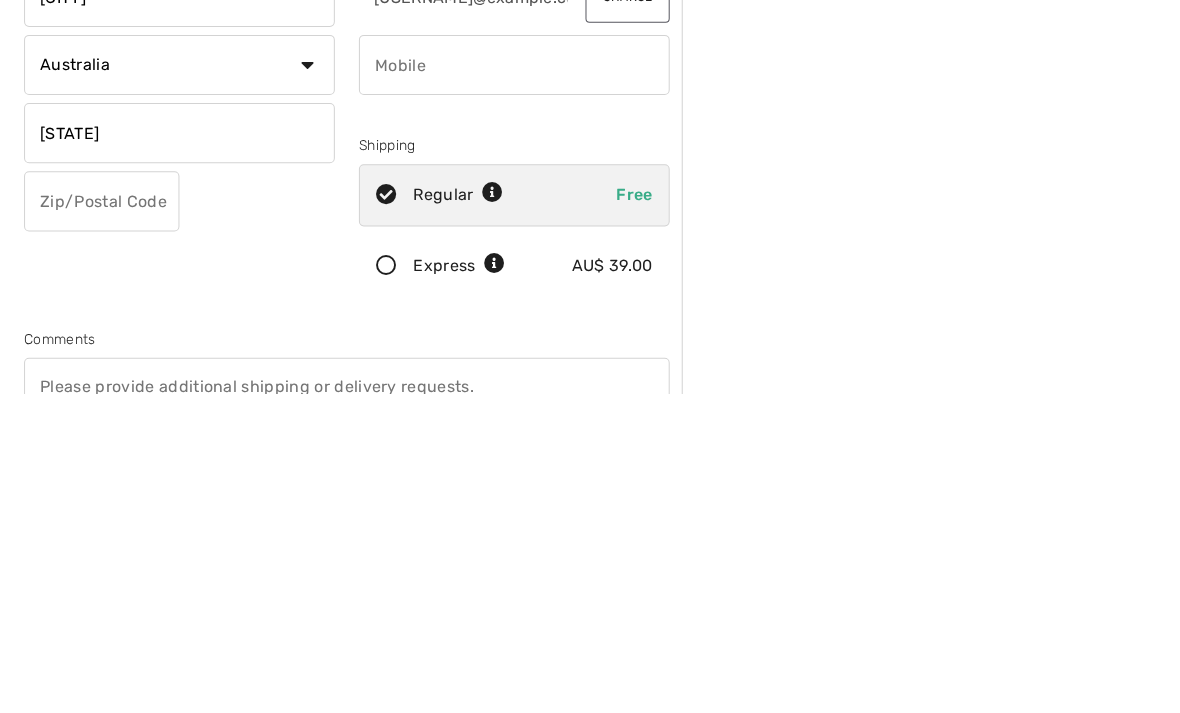 type on "Victoria" 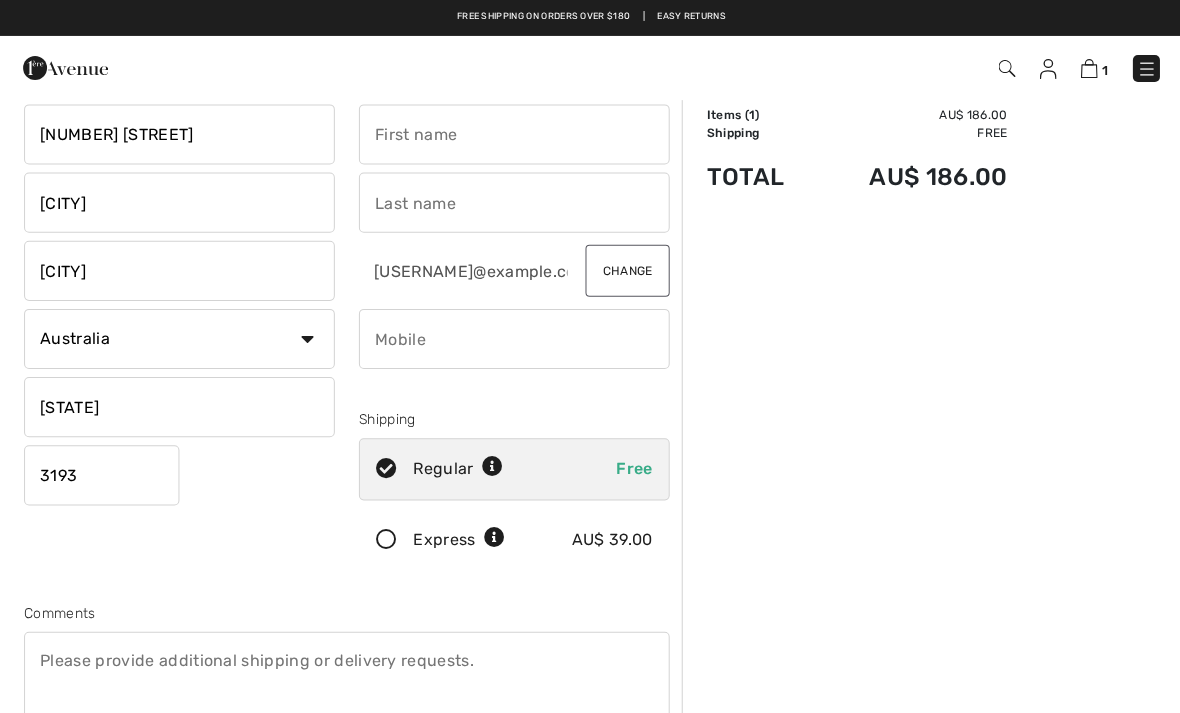 scroll, scrollTop: 0, scrollLeft: 0, axis: both 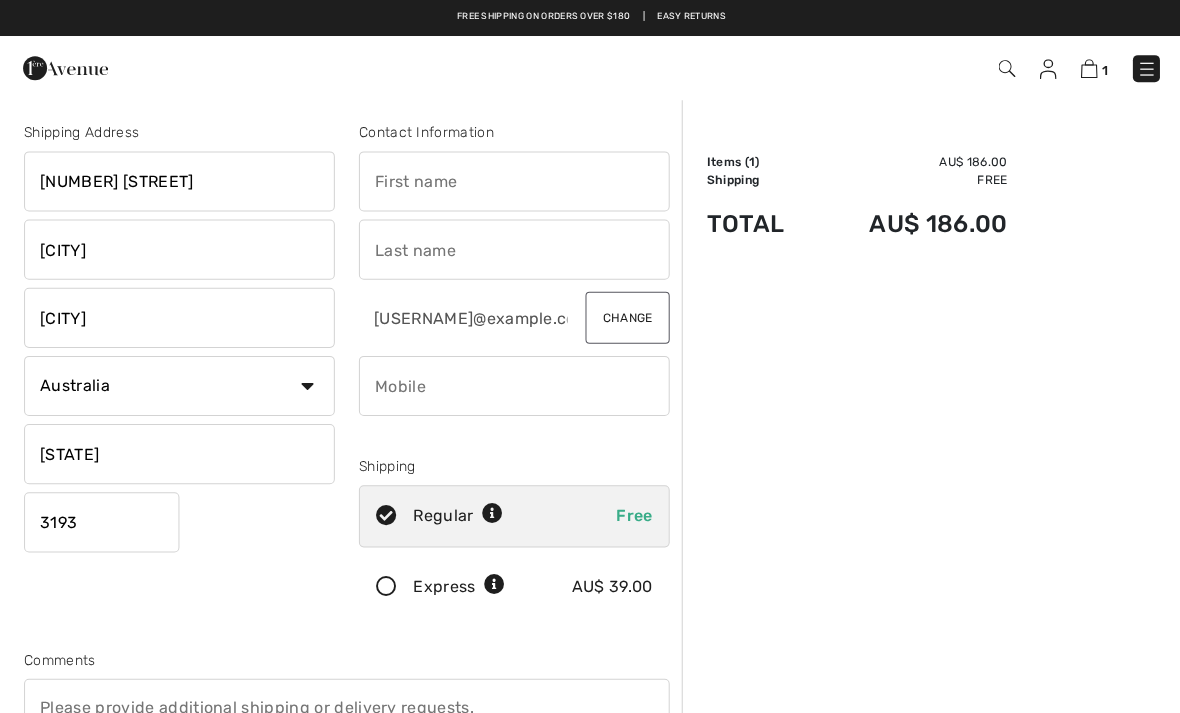 type on "3193" 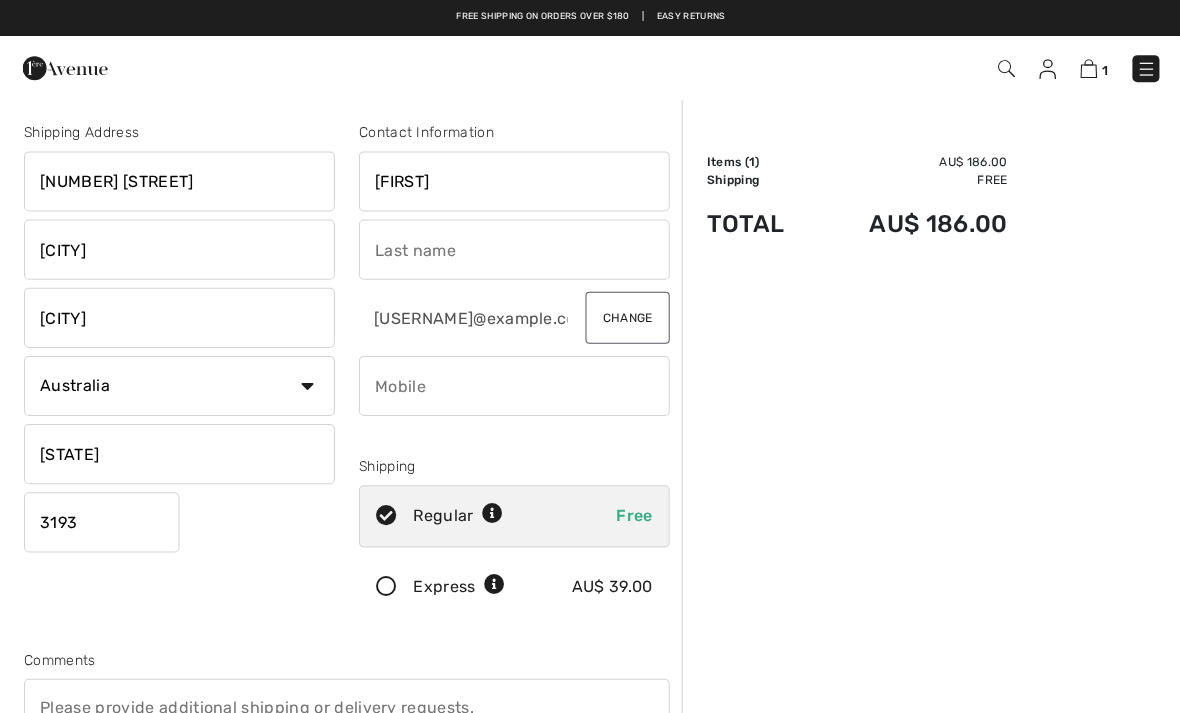 click at bounding box center [513, 249] 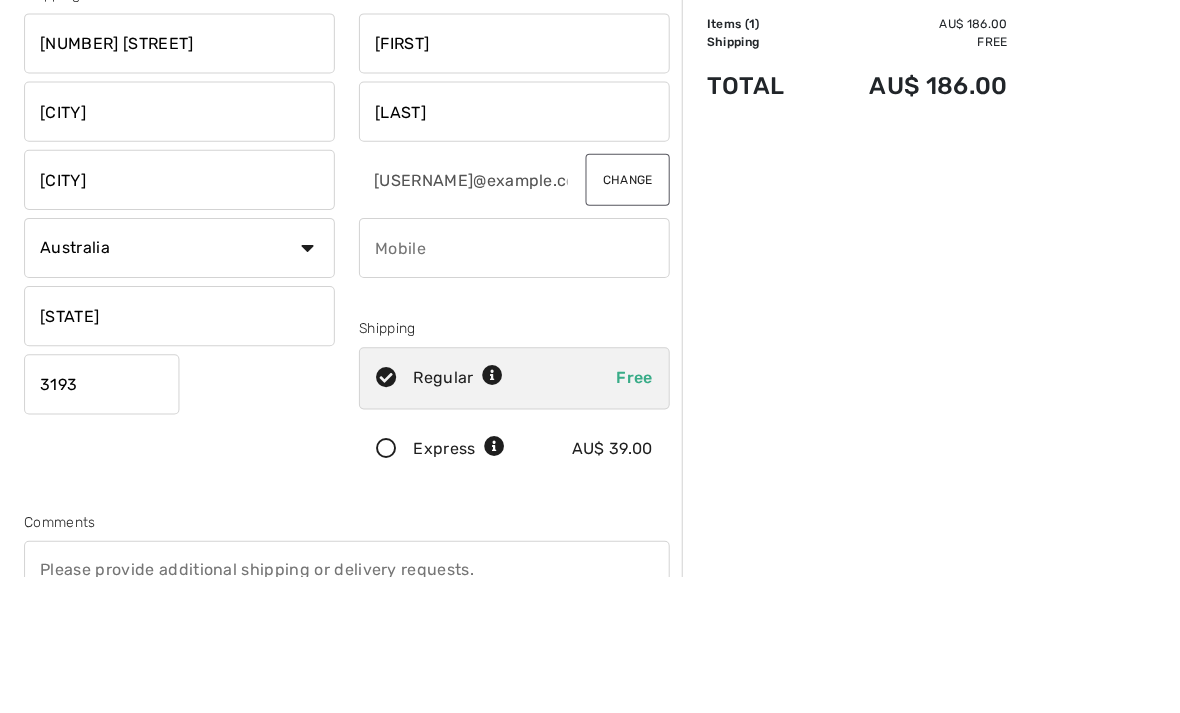 type on "Podbury" 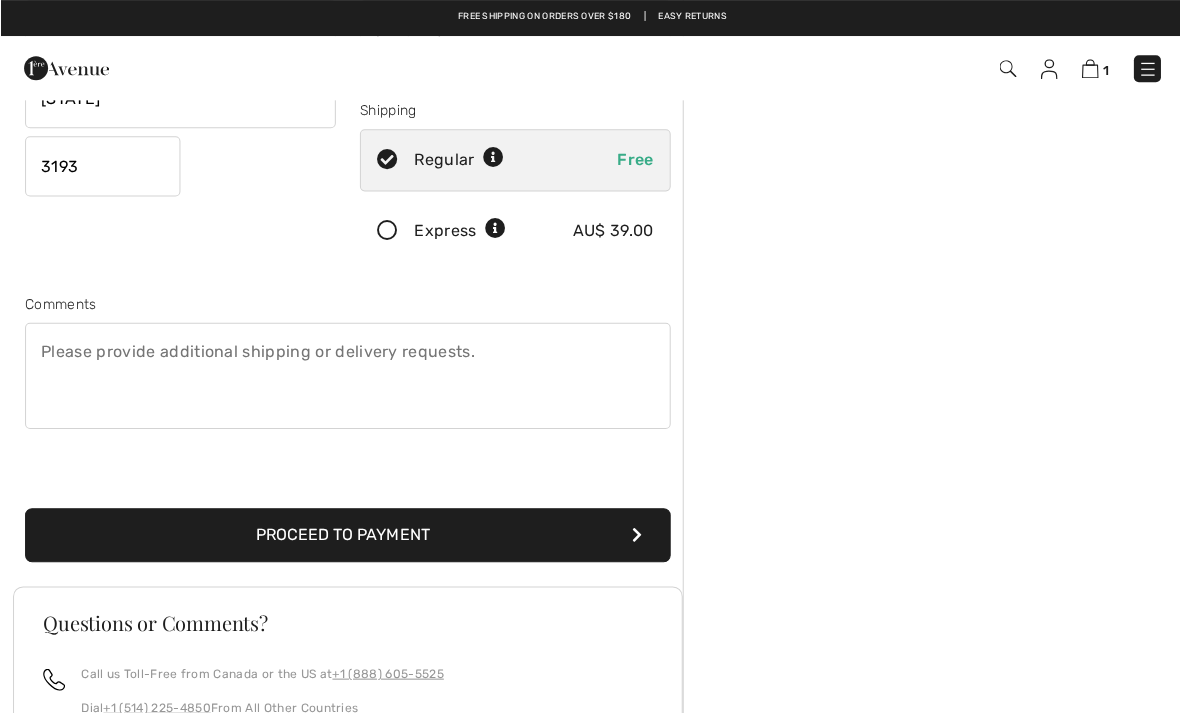 scroll, scrollTop: 352, scrollLeft: 0, axis: vertical 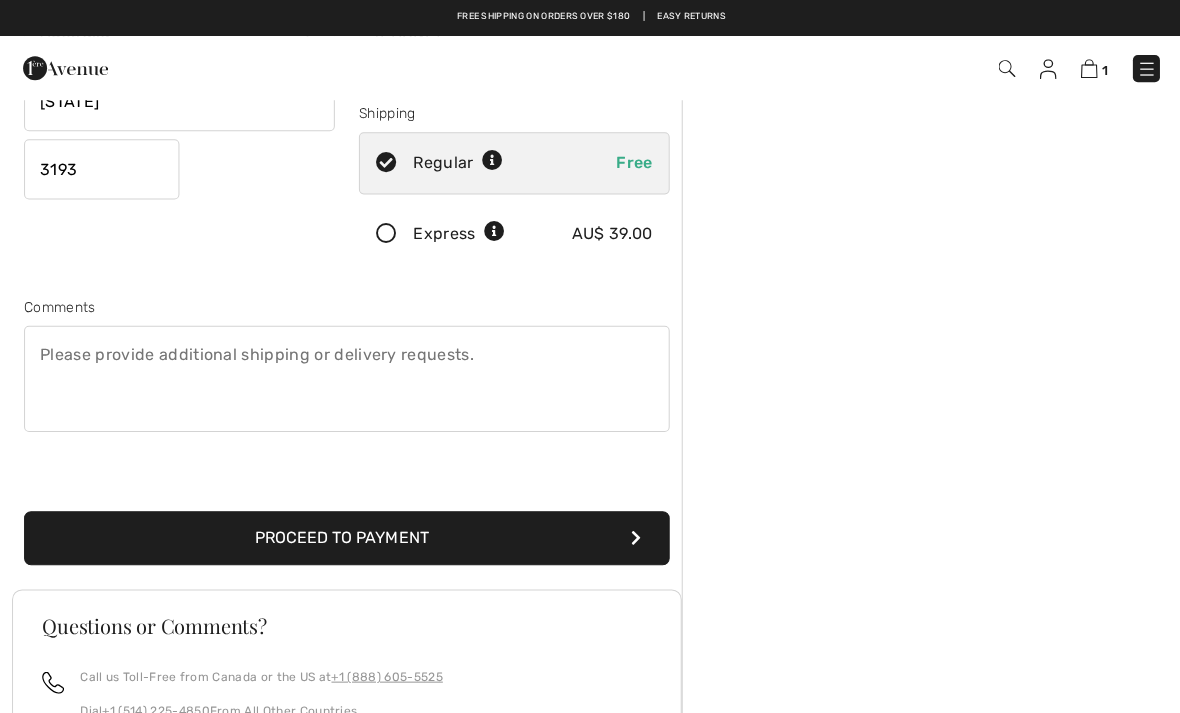 type on "0403196545" 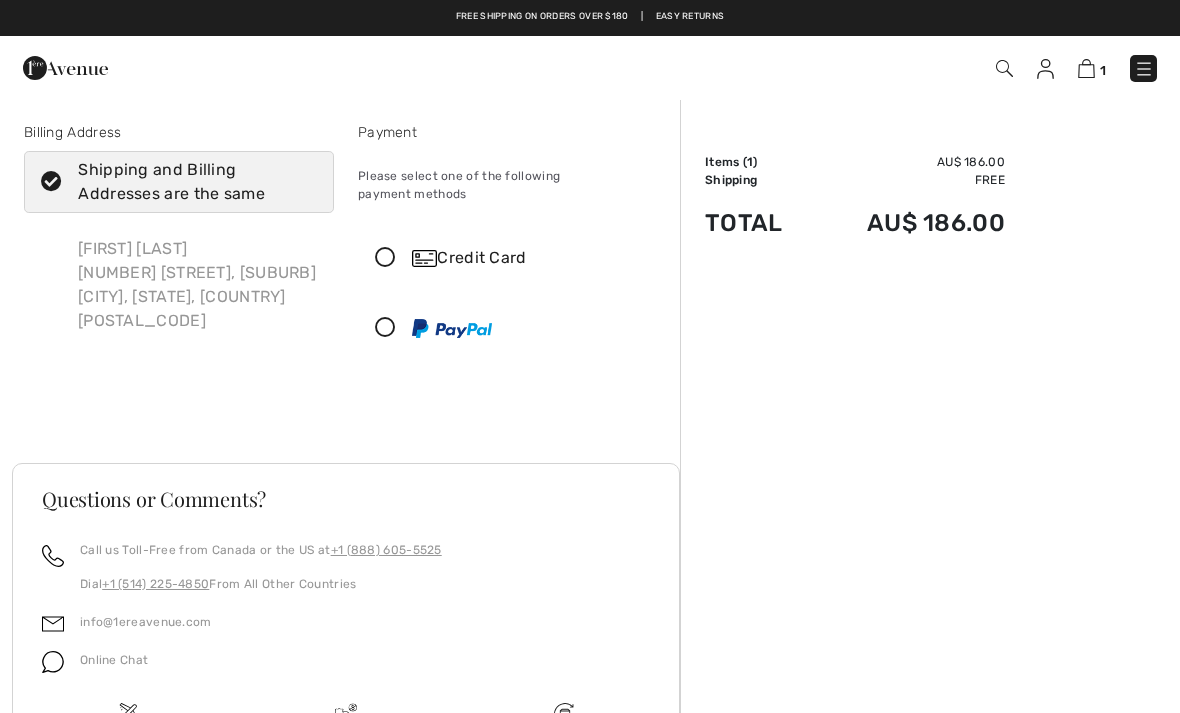scroll, scrollTop: 0, scrollLeft: 0, axis: both 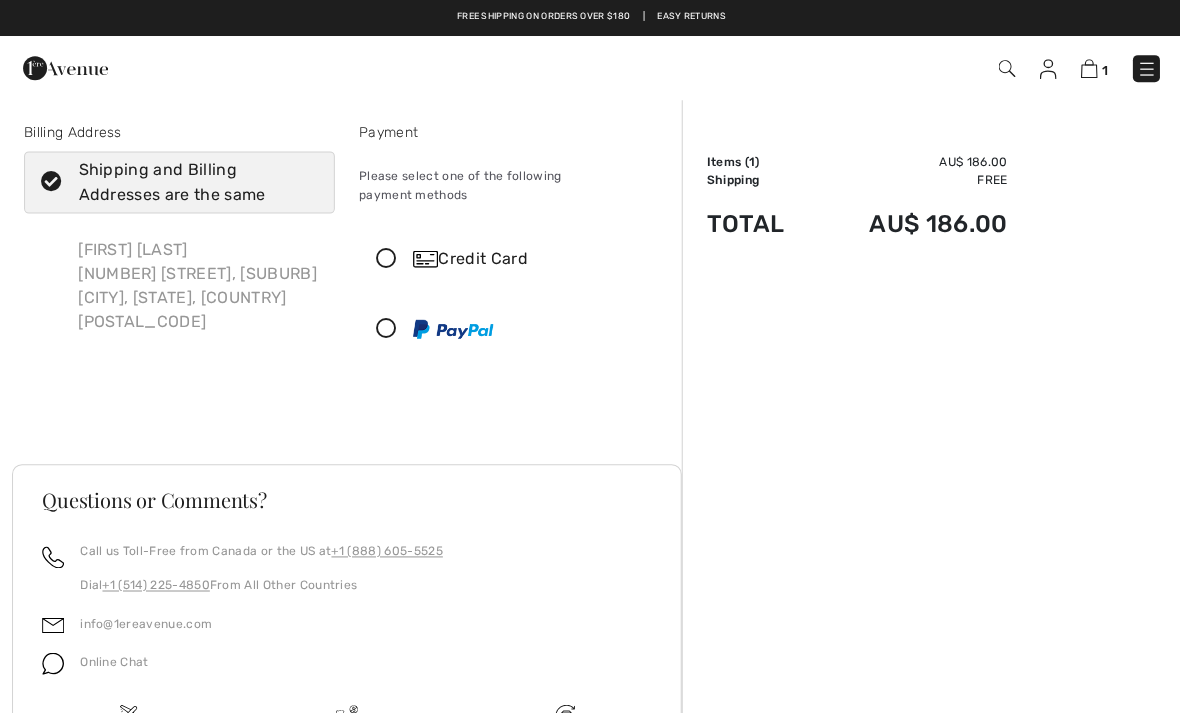 click at bounding box center (385, 328) 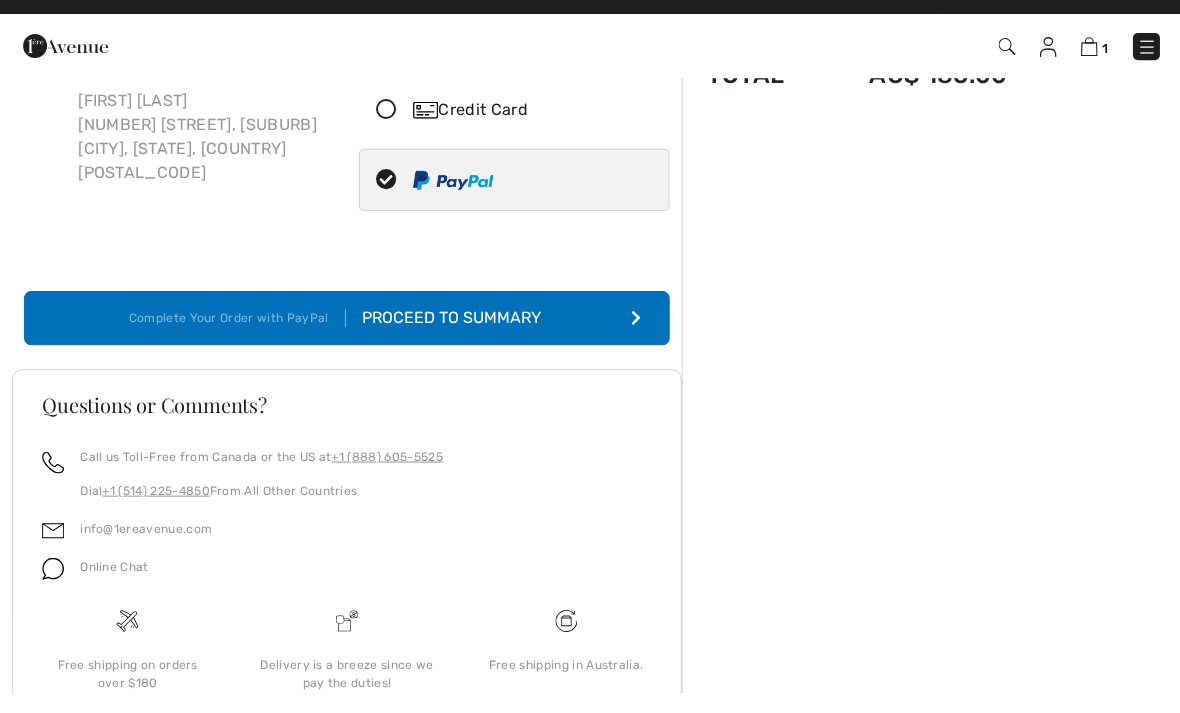 scroll, scrollTop: 127, scrollLeft: 0, axis: vertical 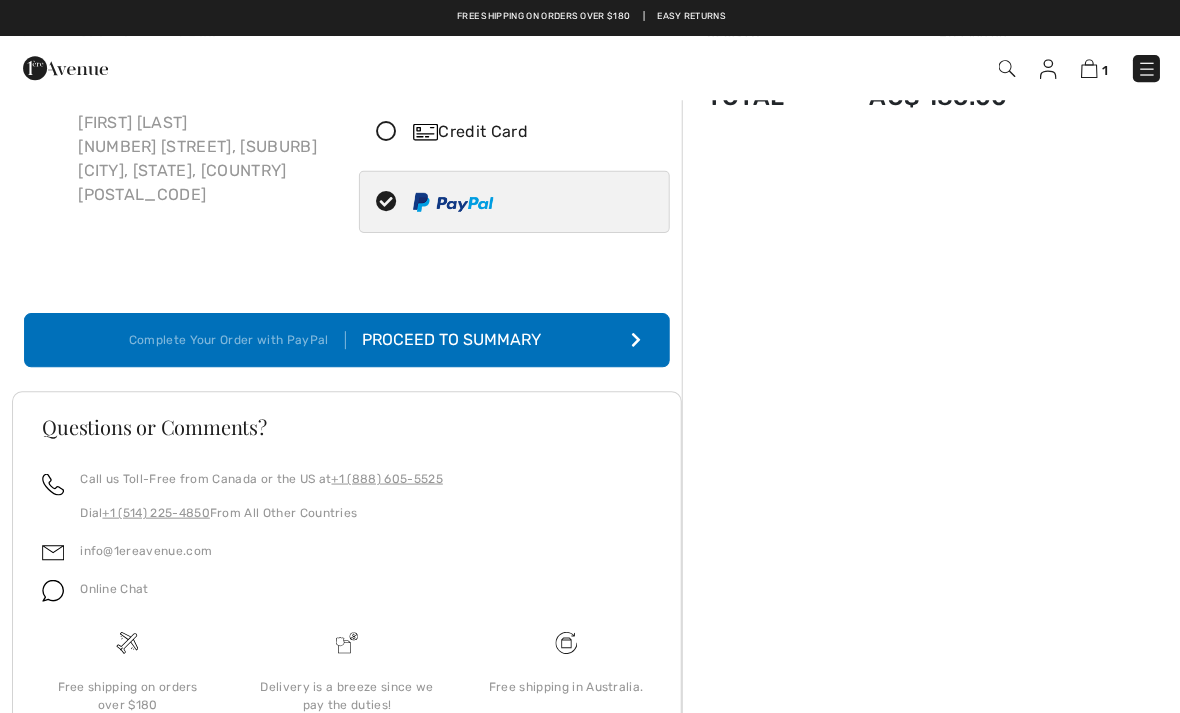 click on "Complete Your Order with PayPal
Proceed to Summary" at bounding box center [346, 339] 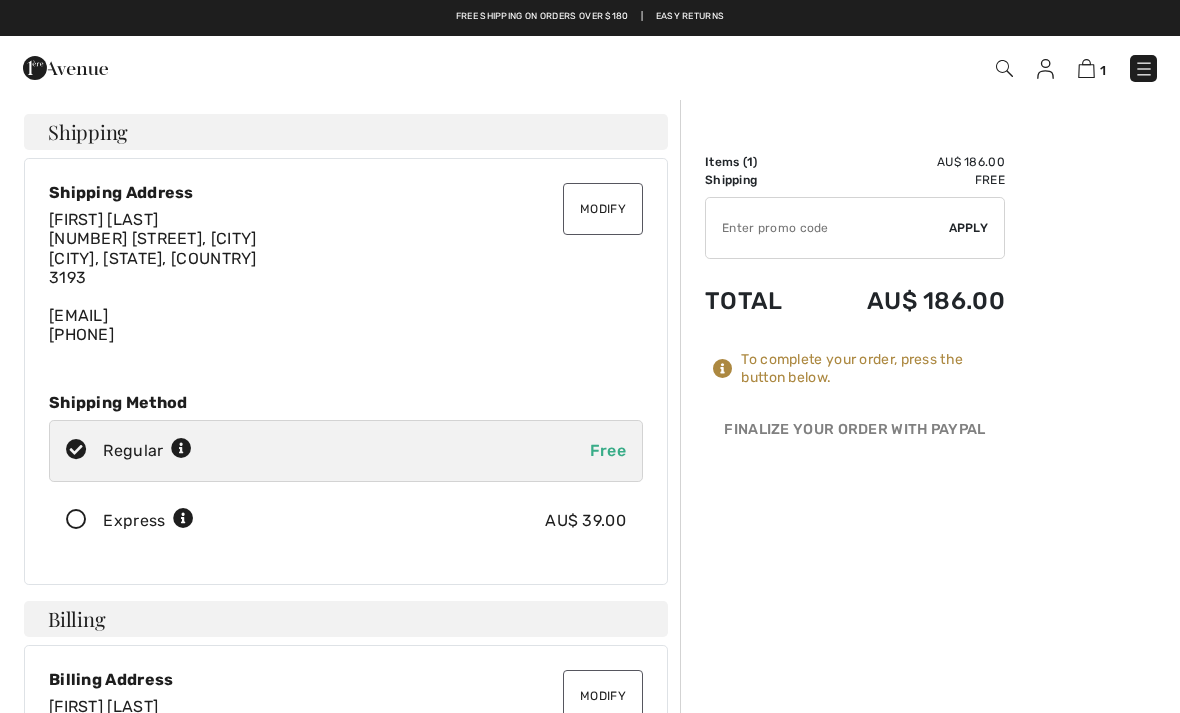 scroll, scrollTop: 0, scrollLeft: 0, axis: both 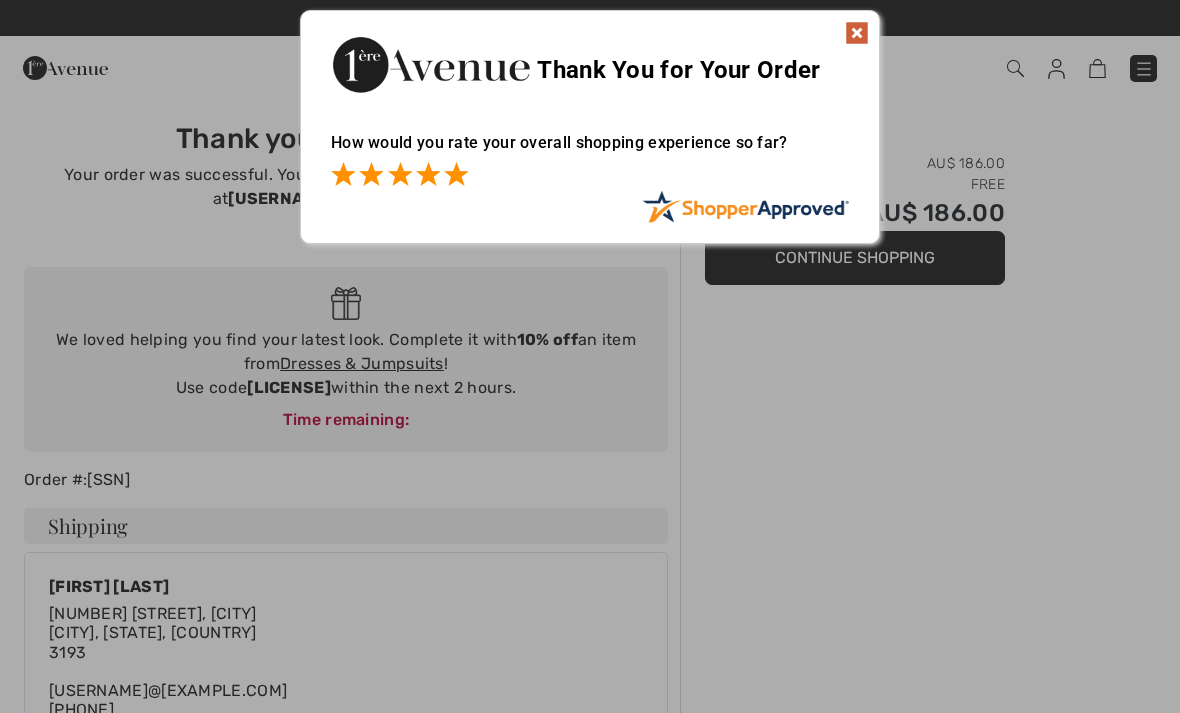 click at bounding box center [456, 174] 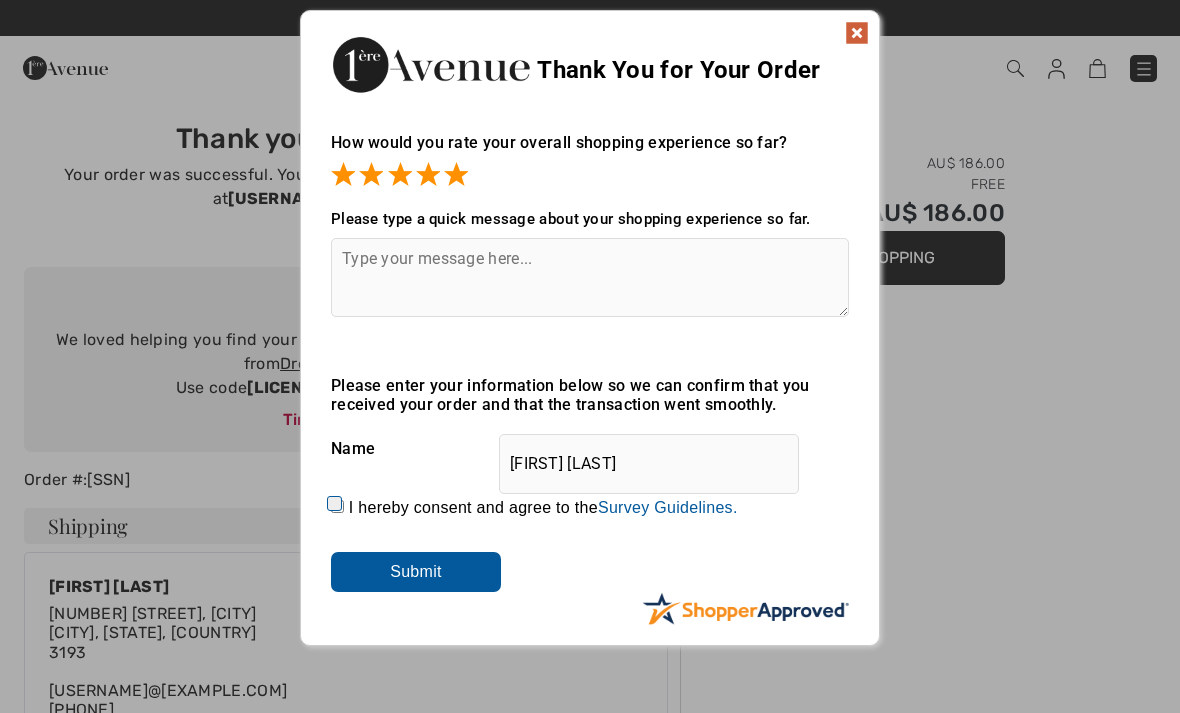 click at bounding box center [590, 277] 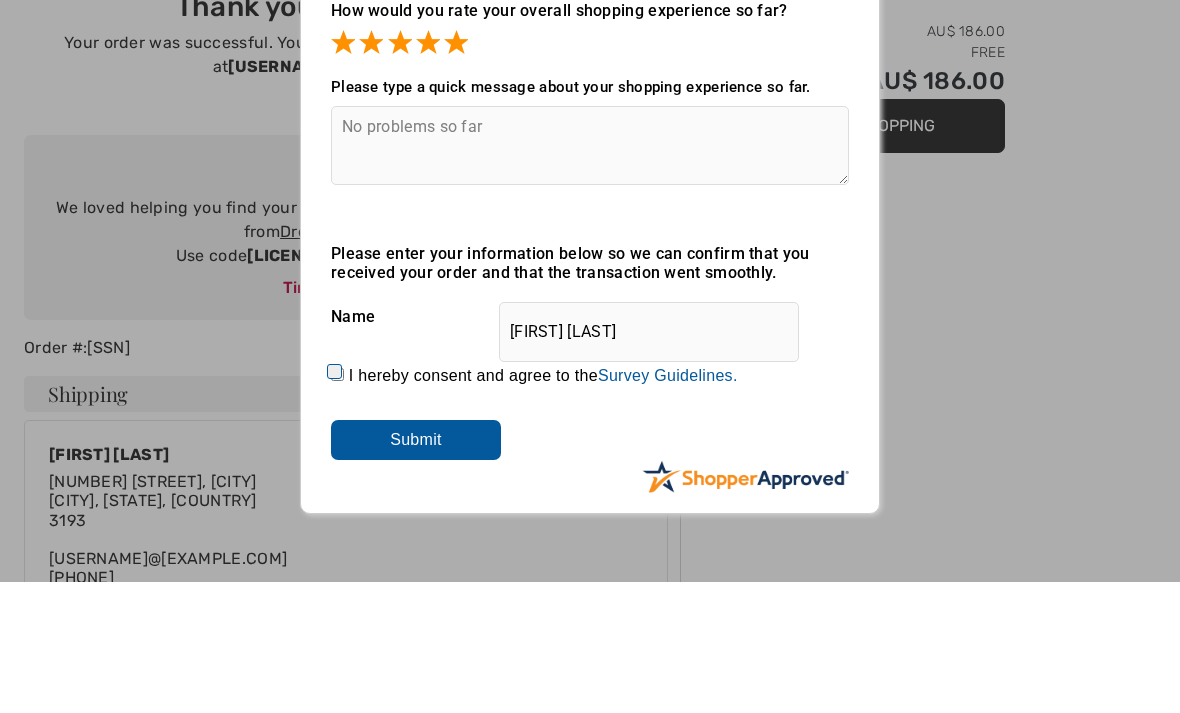 scroll, scrollTop: 132, scrollLeft: 0, axis: vertical 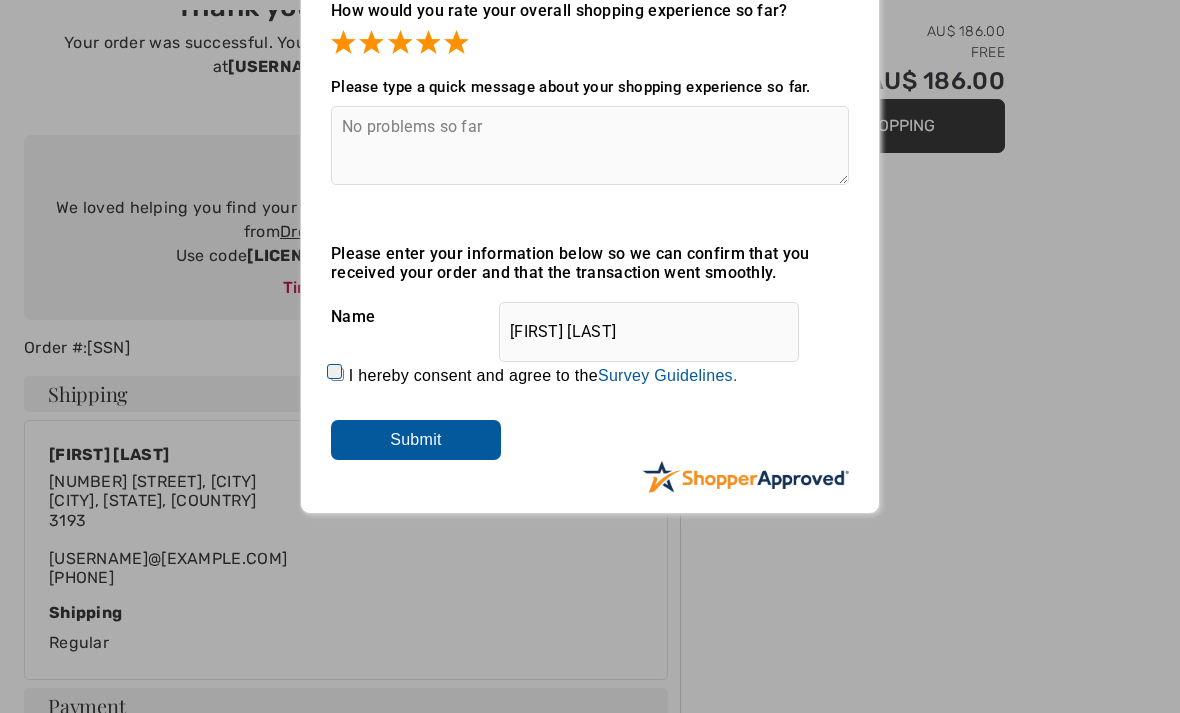 type on "No problems so far" 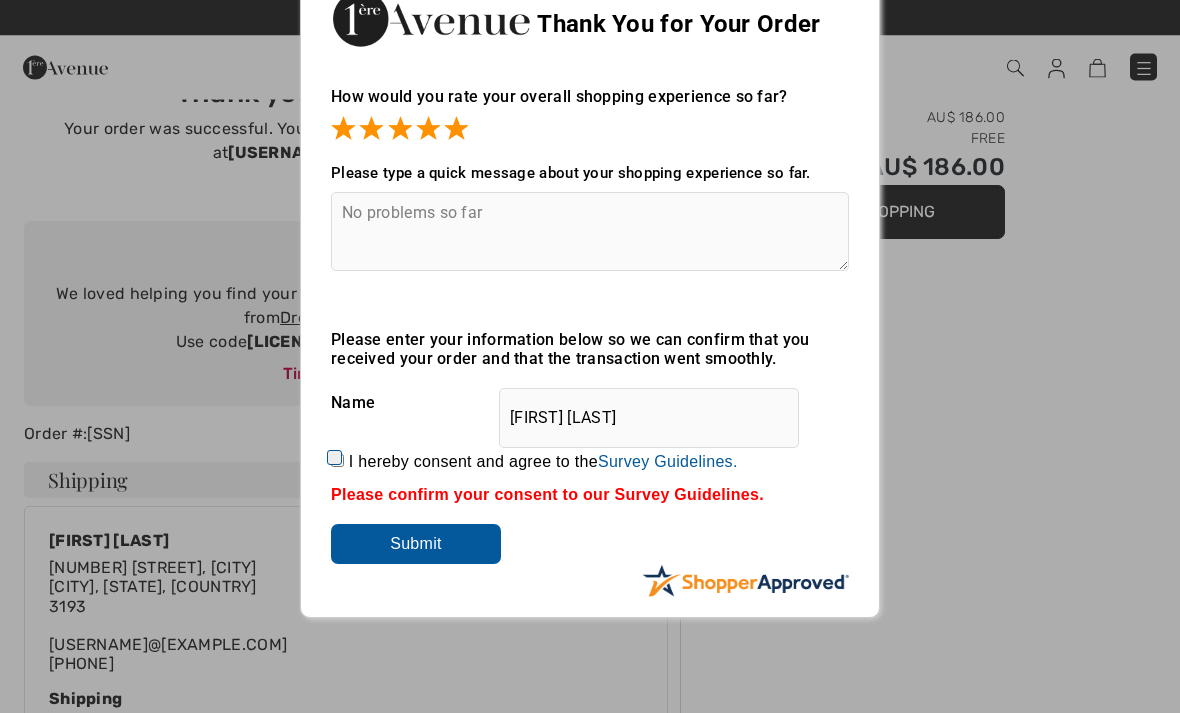 scroll, scrollTop: 0, scrollLeft: 0, axis: both 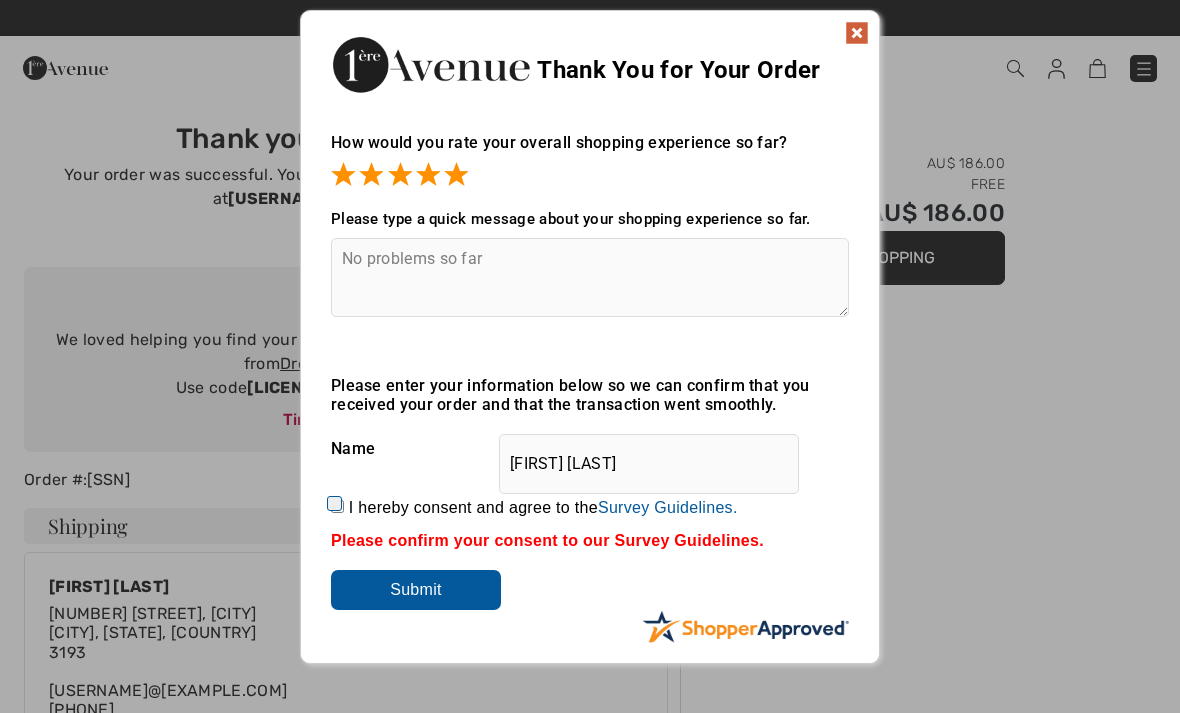 click on "Submit" at bounding box center [416, 590] 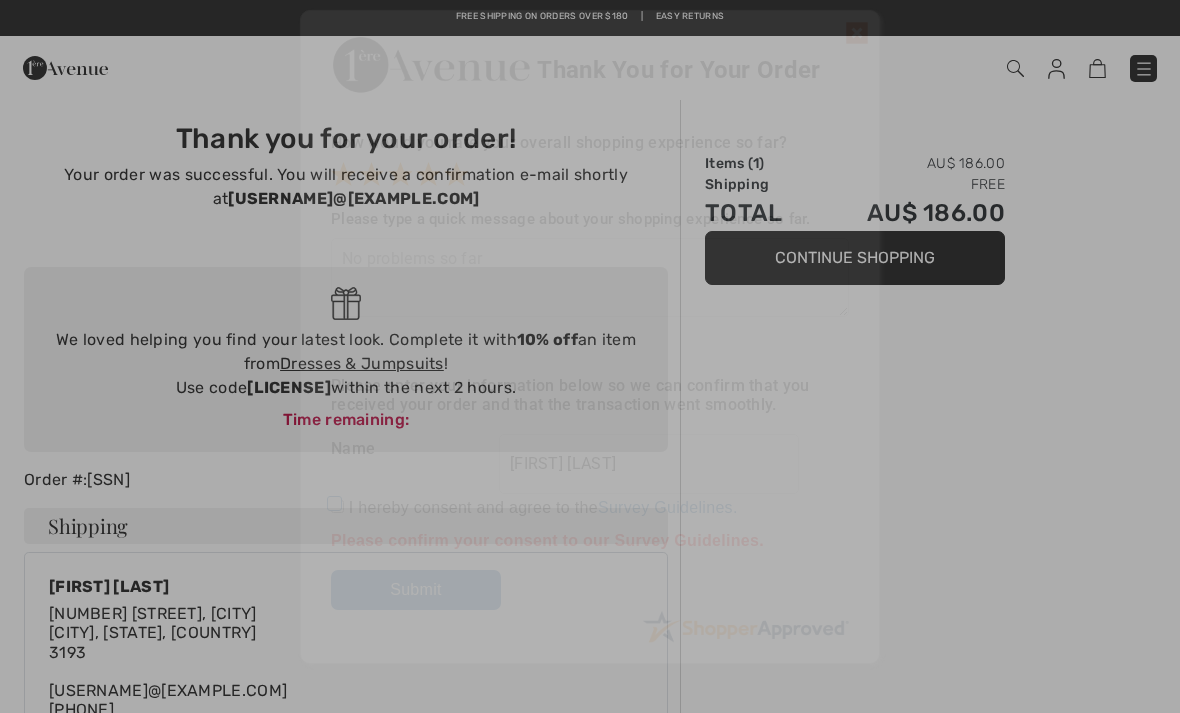 click on "Free shipping on orders over $180
|
Easy Returns" at bounding box center (590, 27) 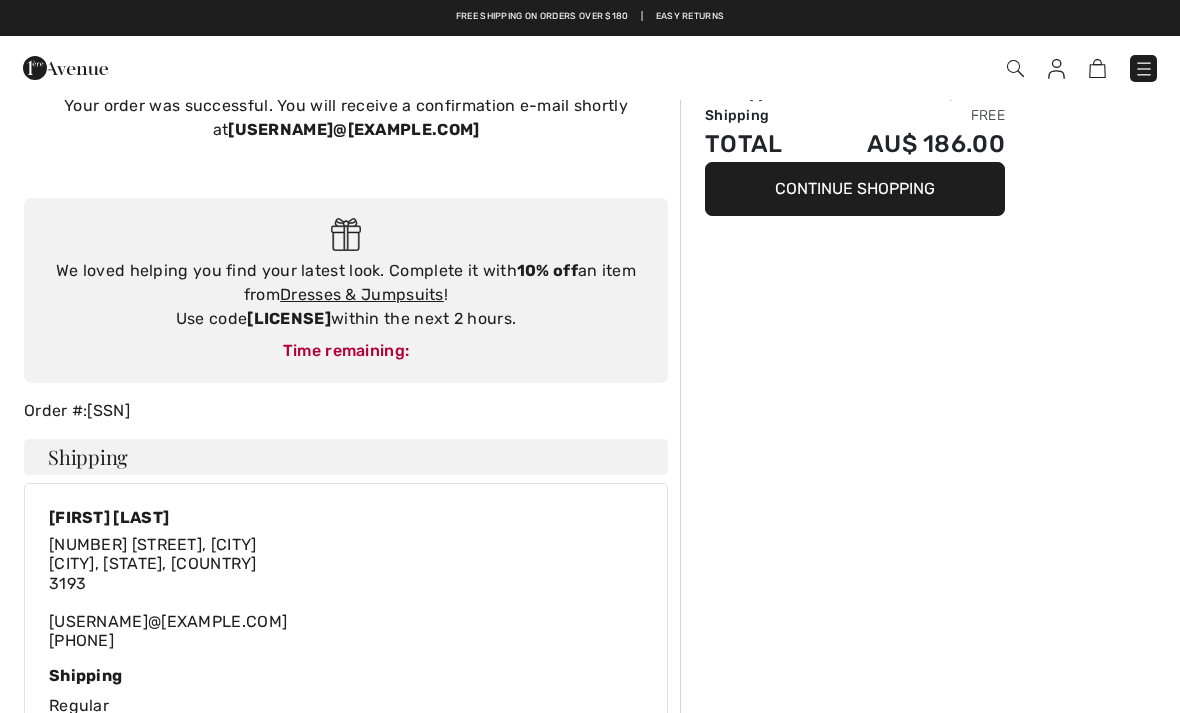 scroll, scrollTop: 0, scrollLeft: 0, axis: both 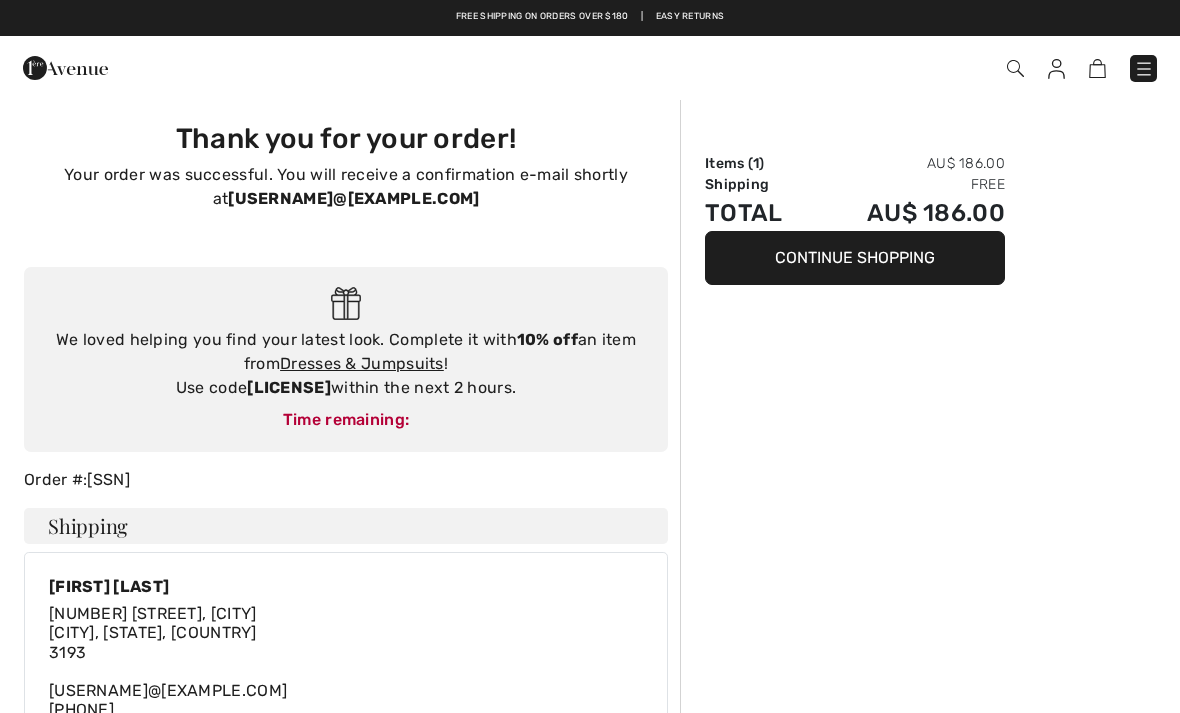 click on "Continue Shopping" at bounding box center [855, 258] 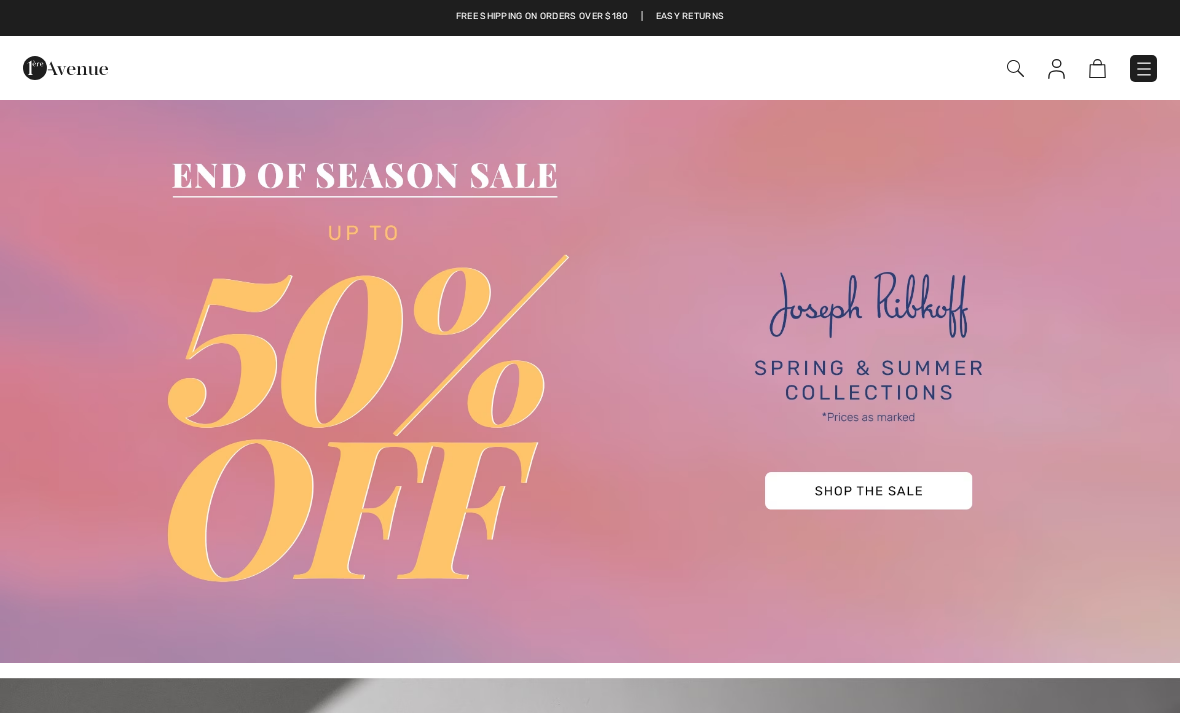 scroll, scrollTop: 0, scrollLeft: 0, axis: both 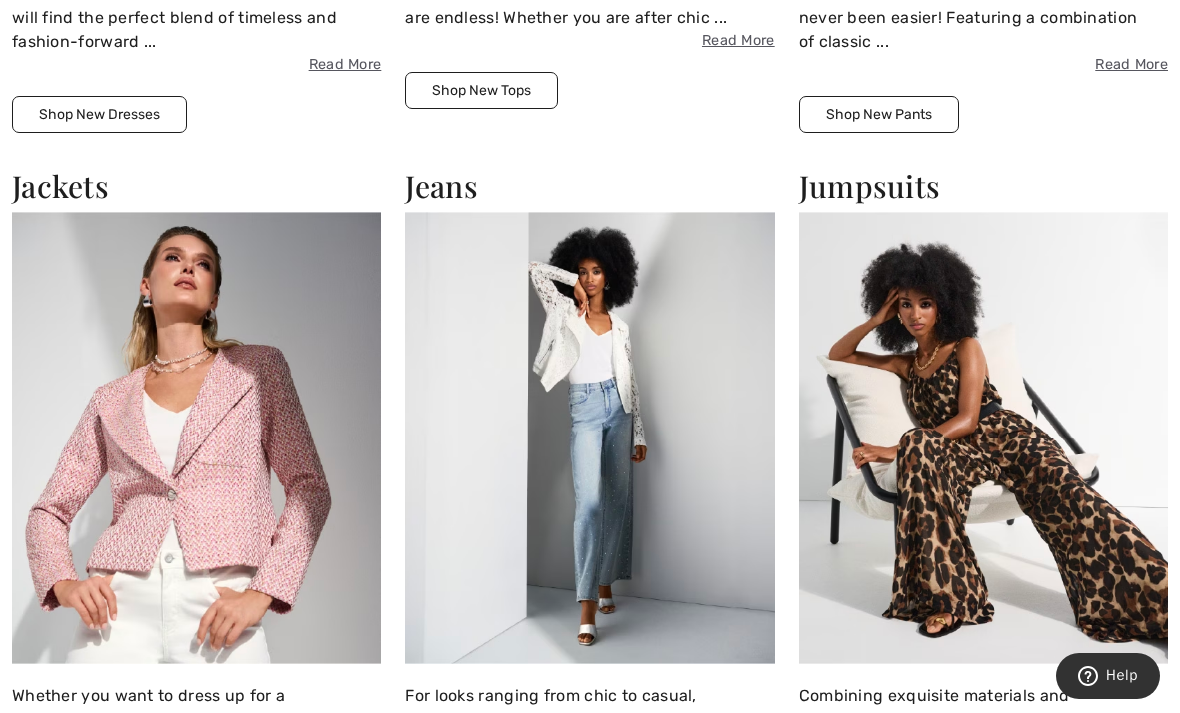 click on "Read More" at bounding box center (983, 65) 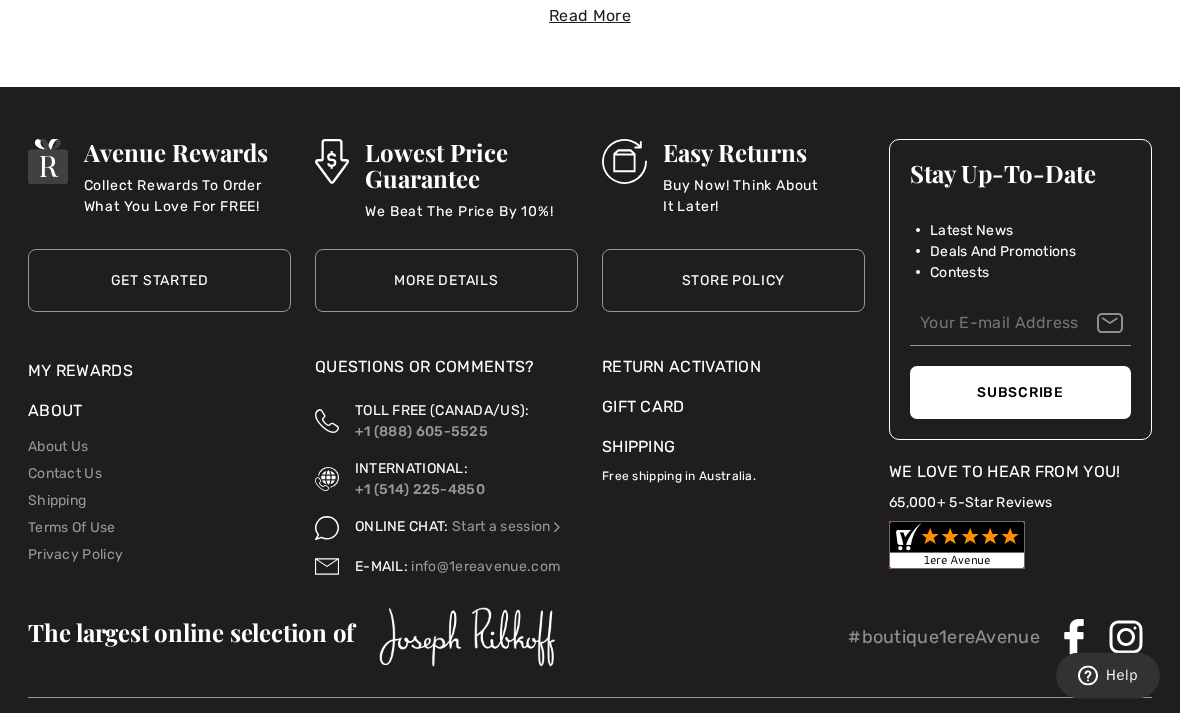 scroll, scrollTop: 6360, scrollLeft: 0, axis: vertical 